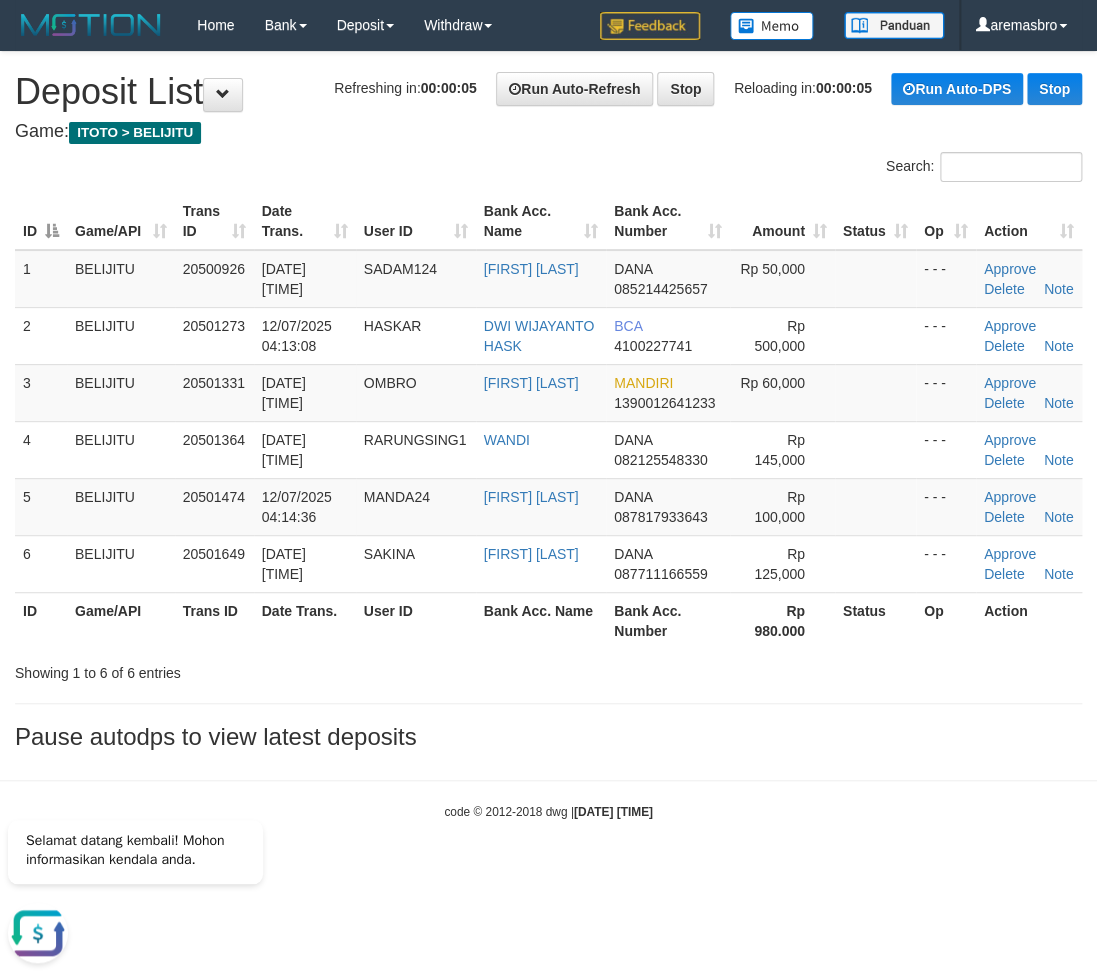 scroll, scrollTop: 0, scrollLeft: 0, axis: both 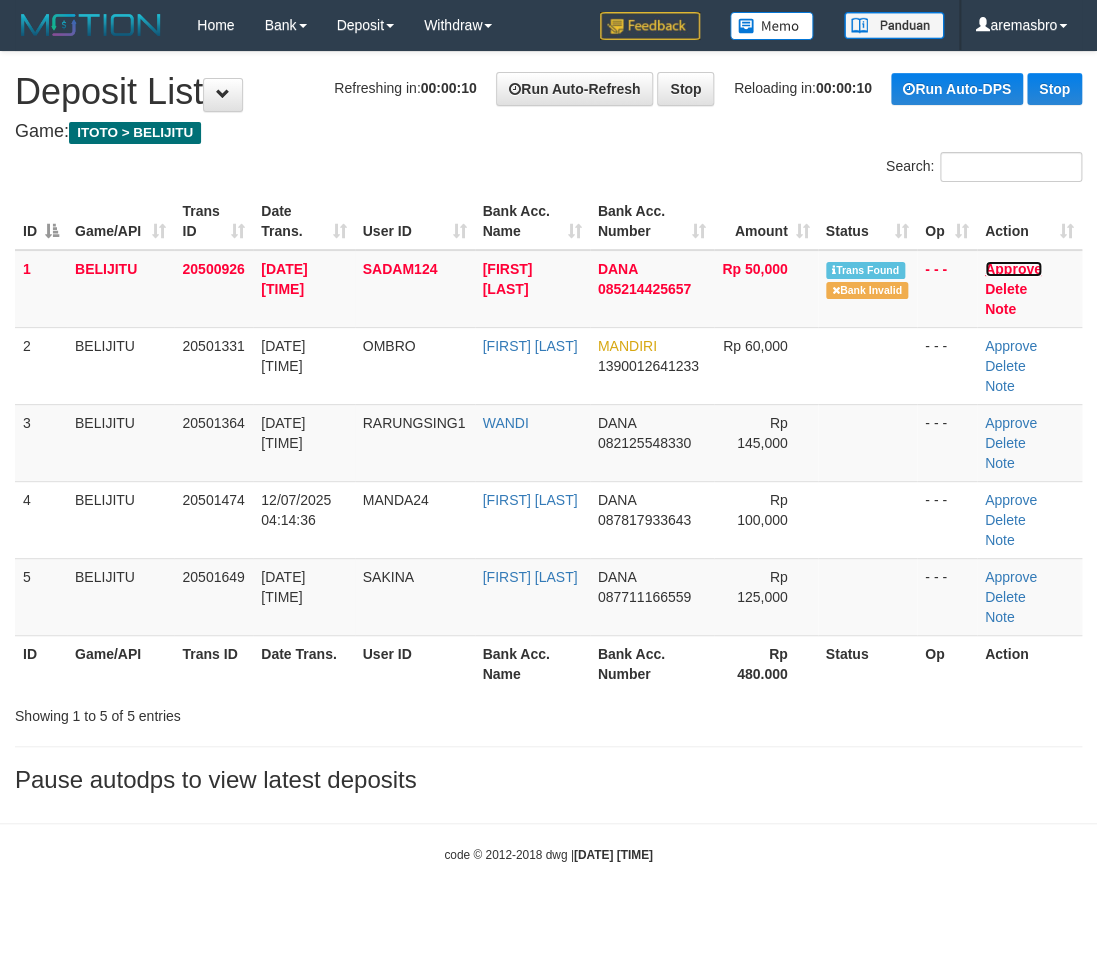 click on "Approve" at bounding box center [1013, 269] 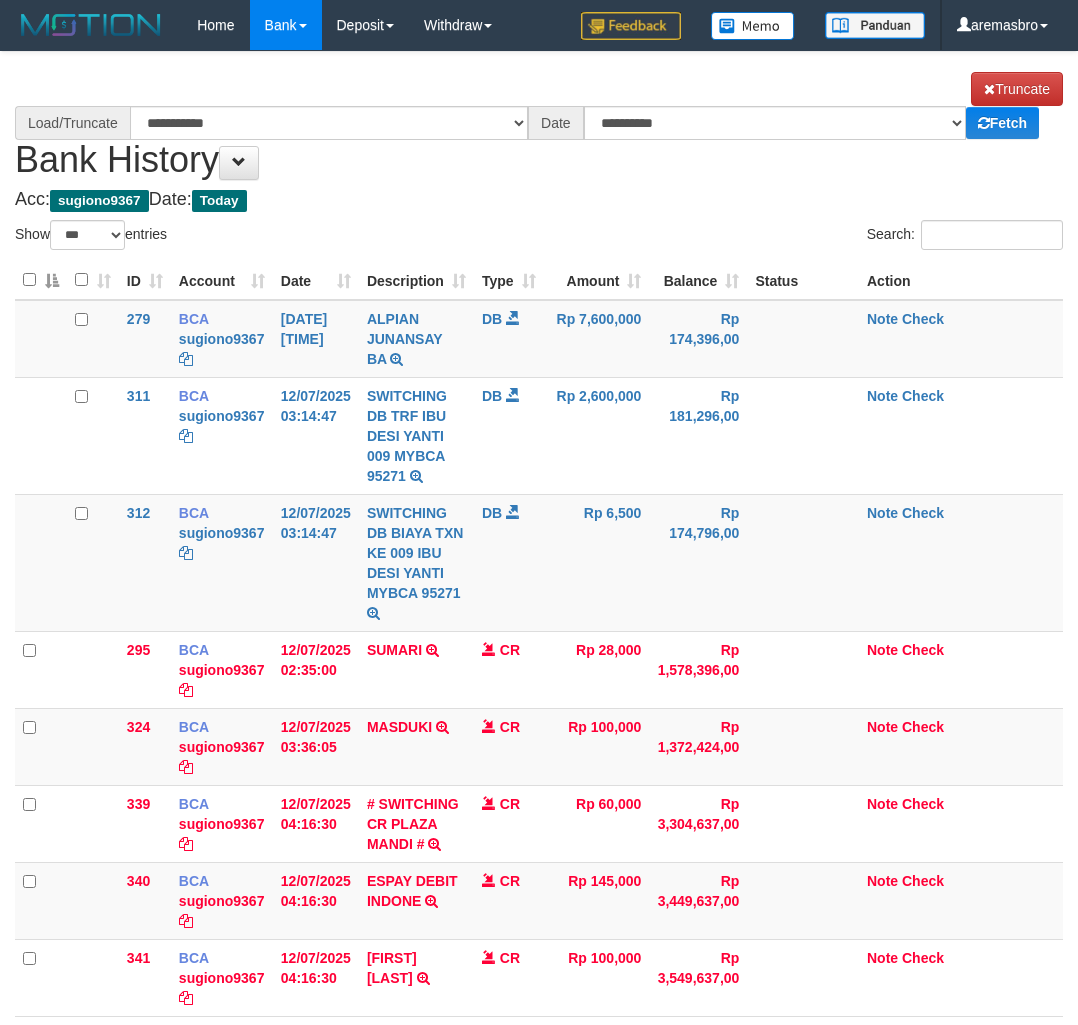 select on "***" 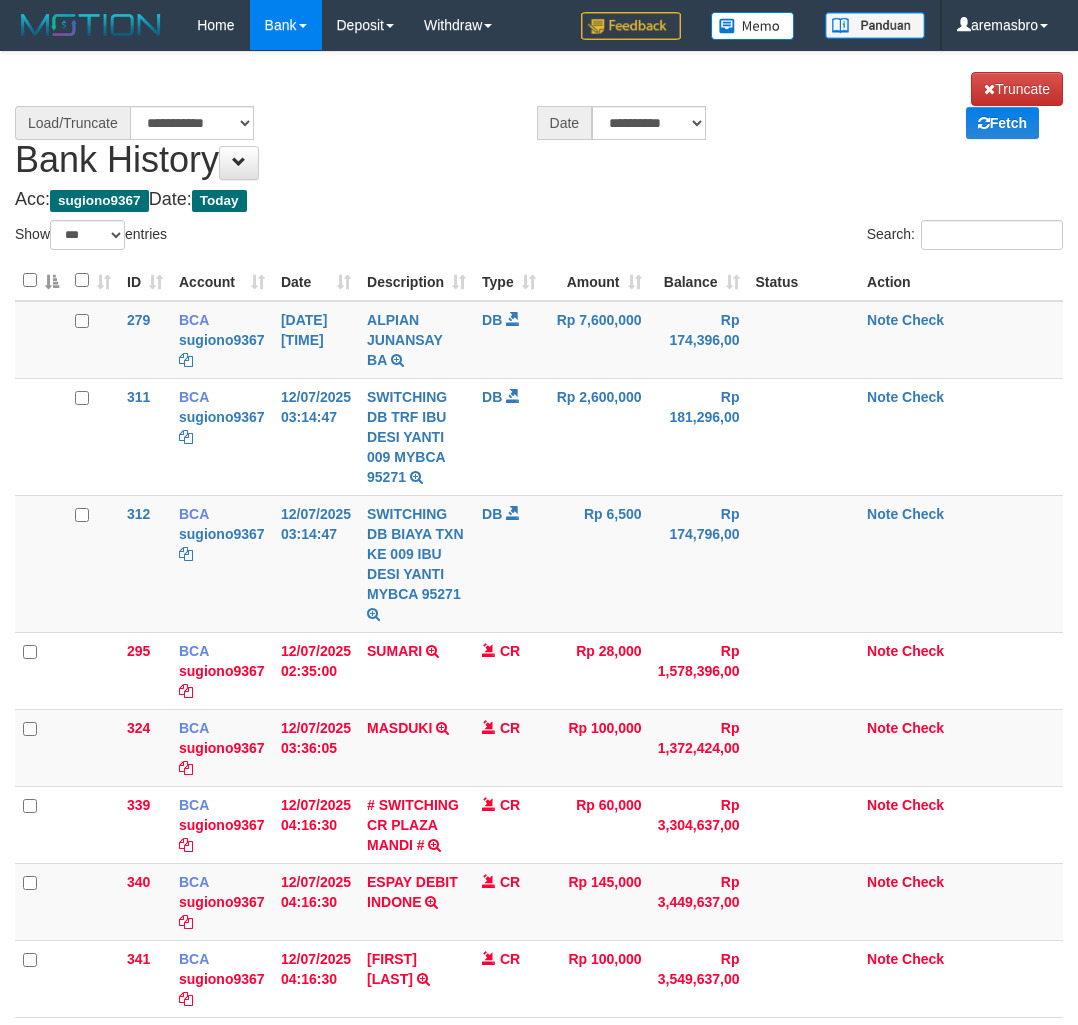 scroll, scrollTop: 0, scrollLeft: 0, axis: both 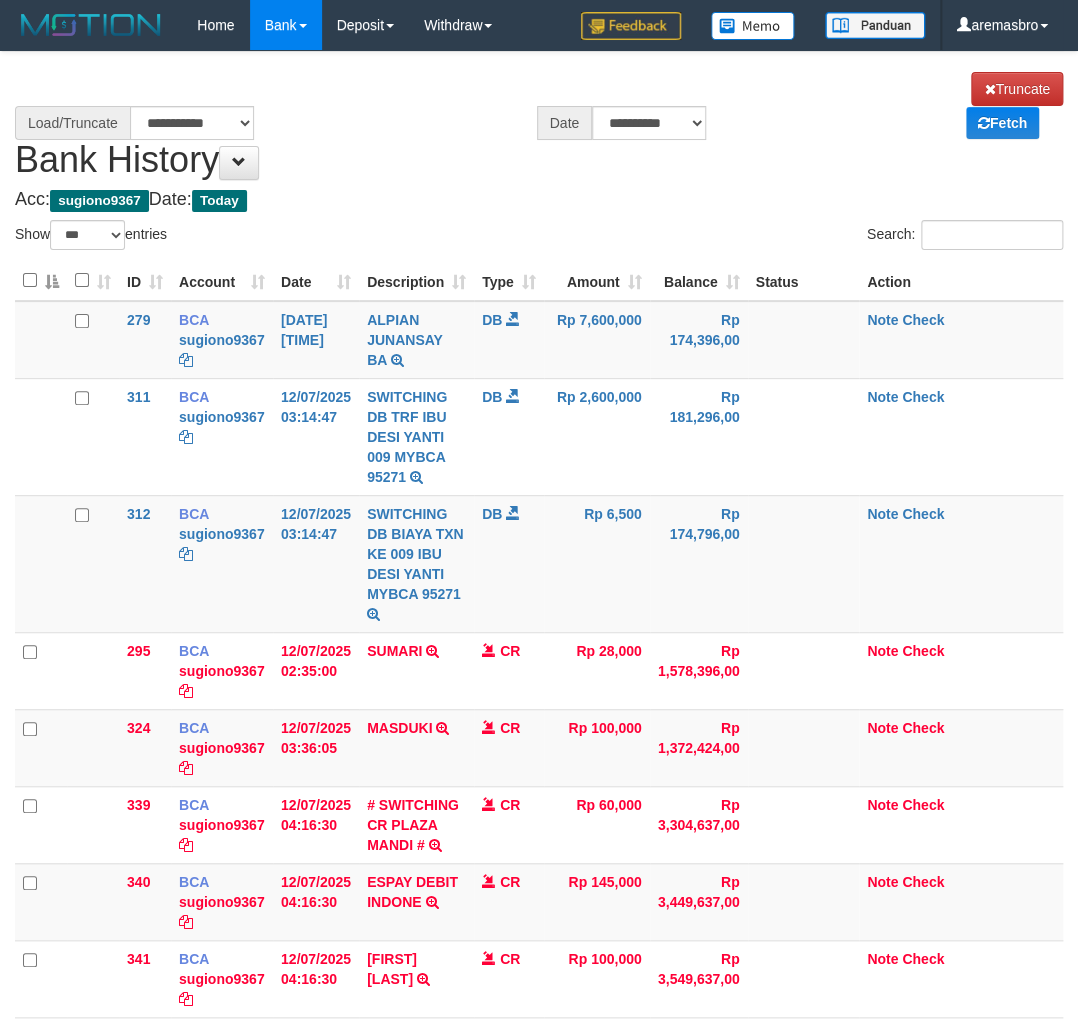 select on "****" 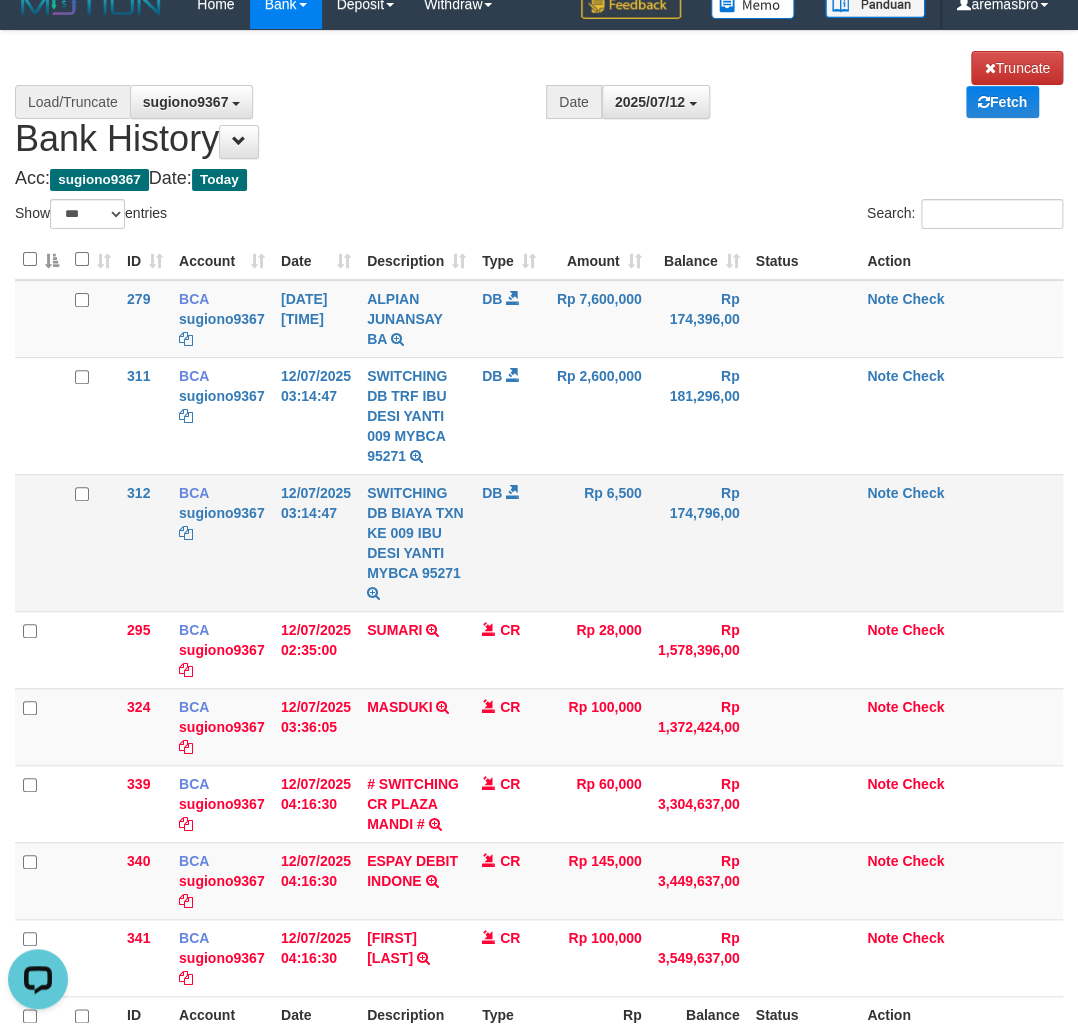 scroll, scrollTop: 175, scrollLeft: 0, axis: vertical 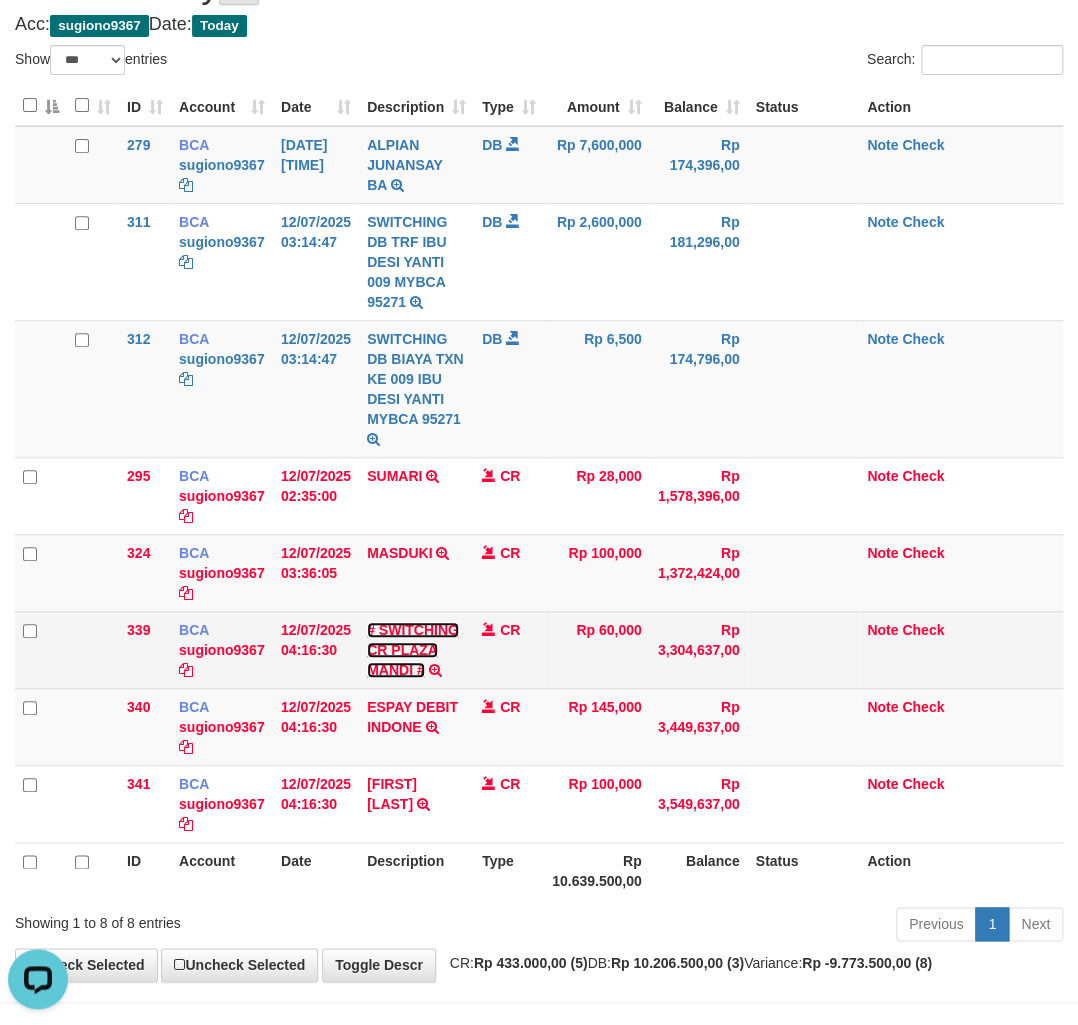 click on "# SWITCHING CR PLAZA MANDI #" at bounding box center [413, 650] 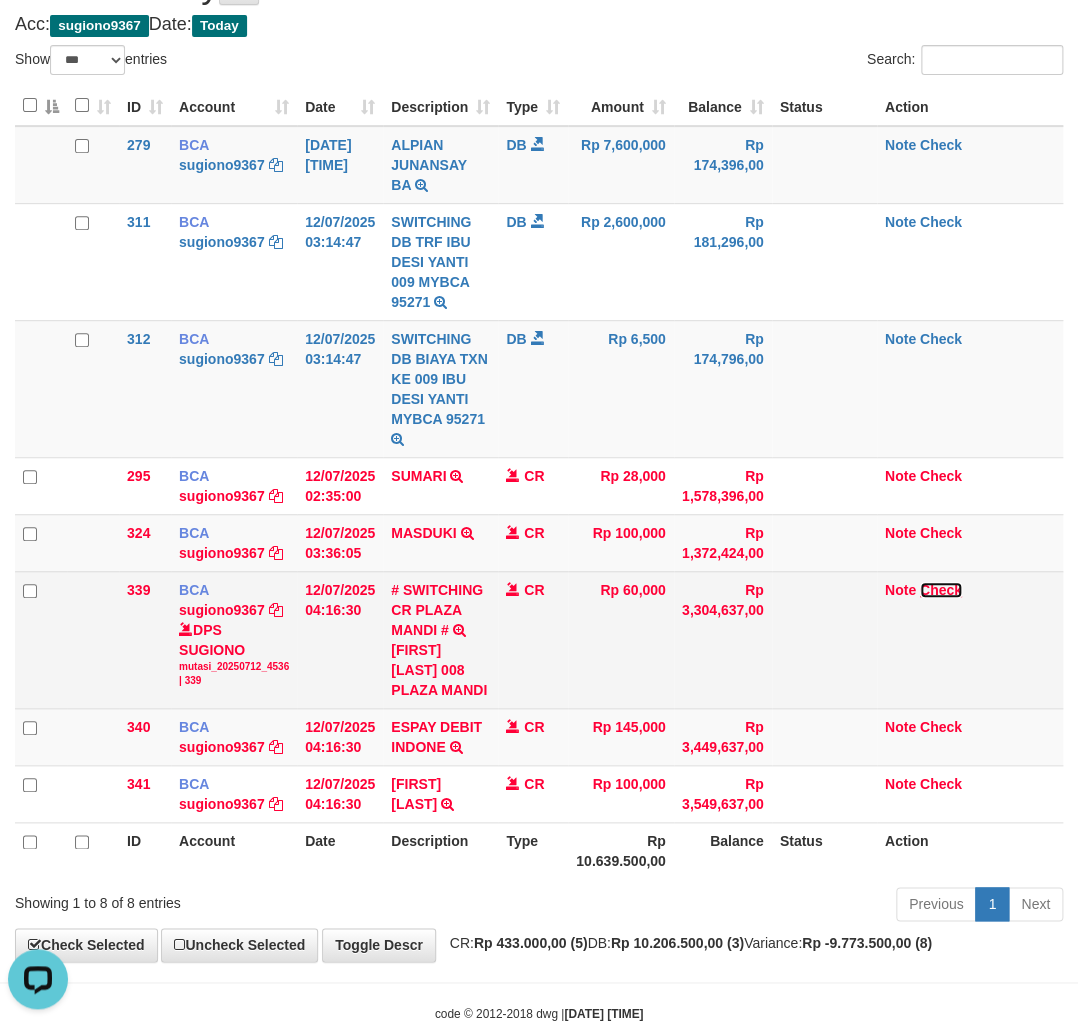 click on "Check" at bounding box center [941, 590] 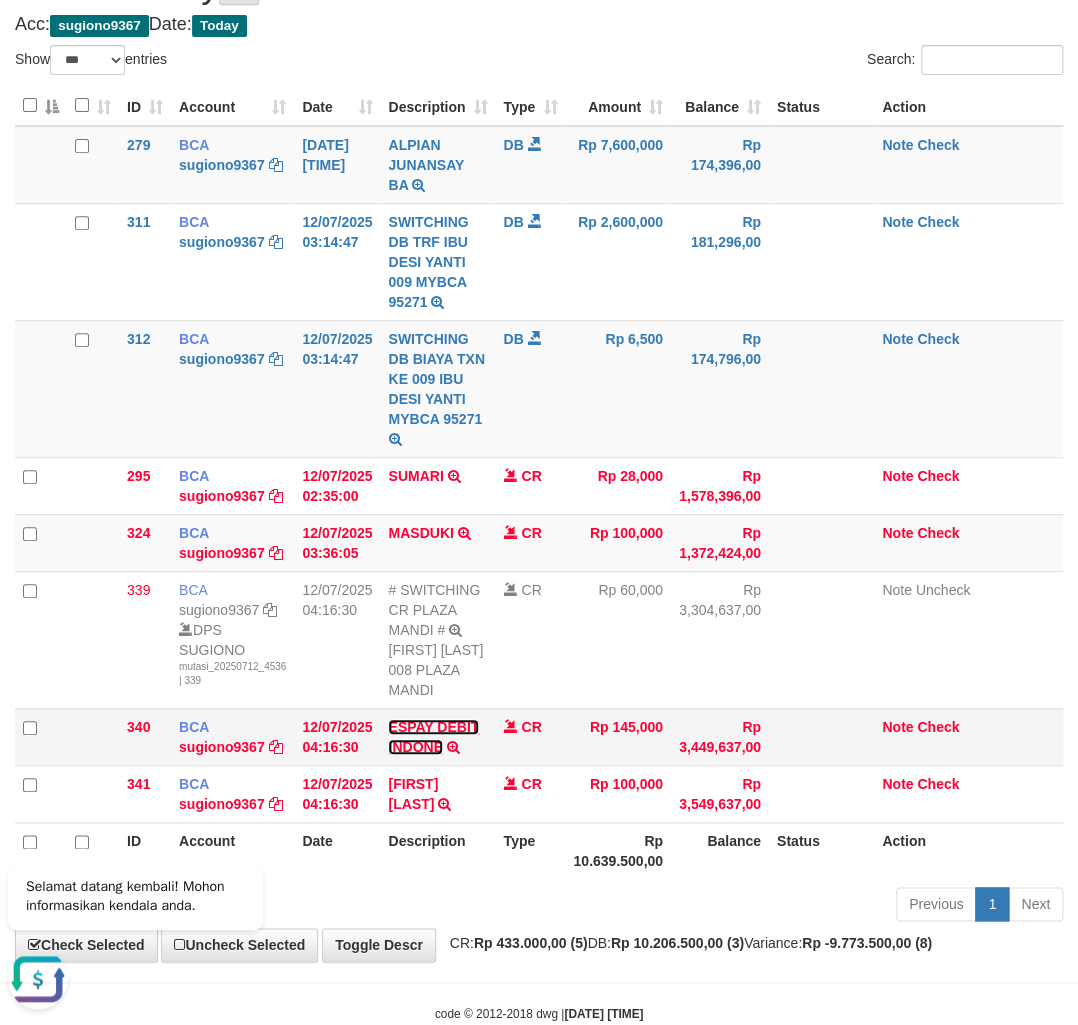 click on "ESPAY DEBIT INDONE" at bounding box center (433, 737) 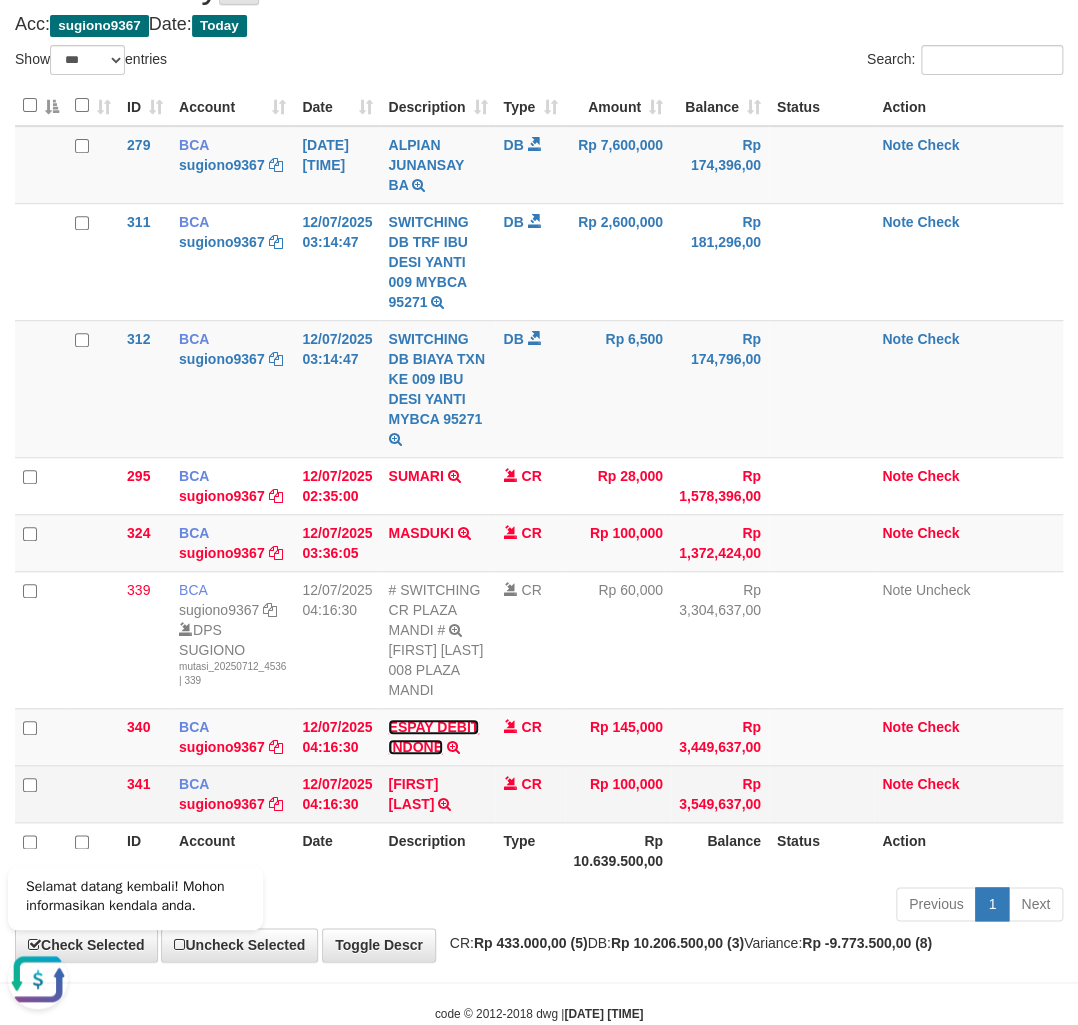 scroll, scrollTop: 103, scrollLeft: 0, axis: vertical 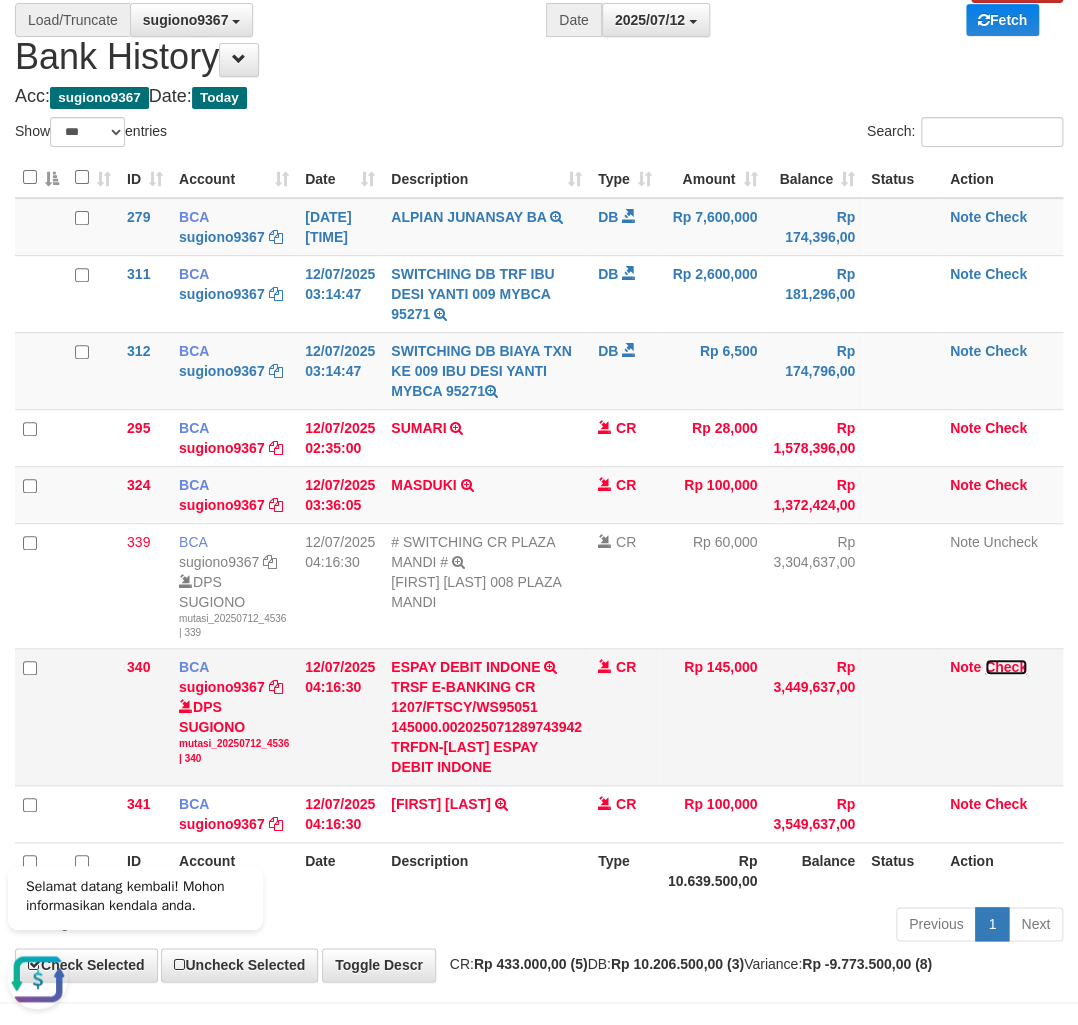 click on "Check" at bounding box center [1006, 667] 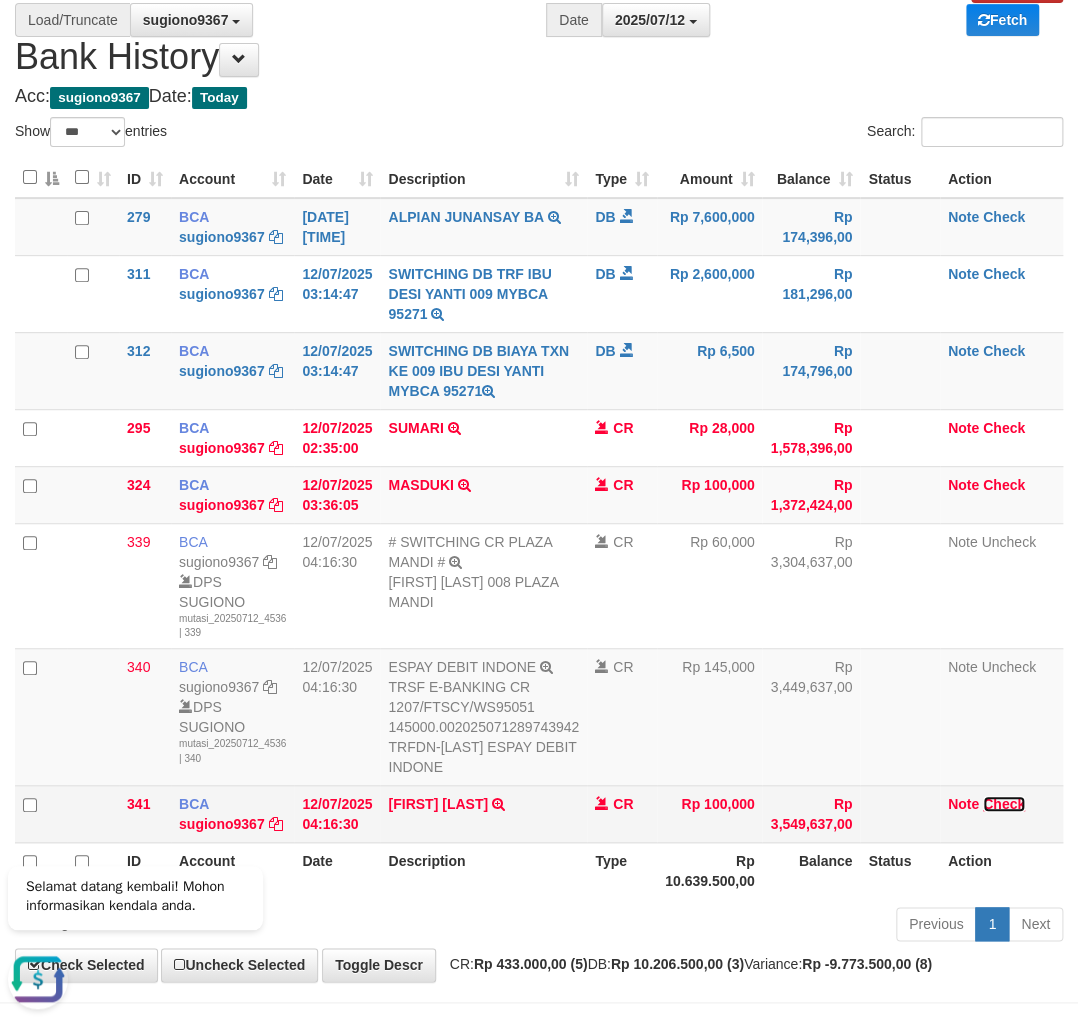 click on "Check" at bounding box center [1004, 804] 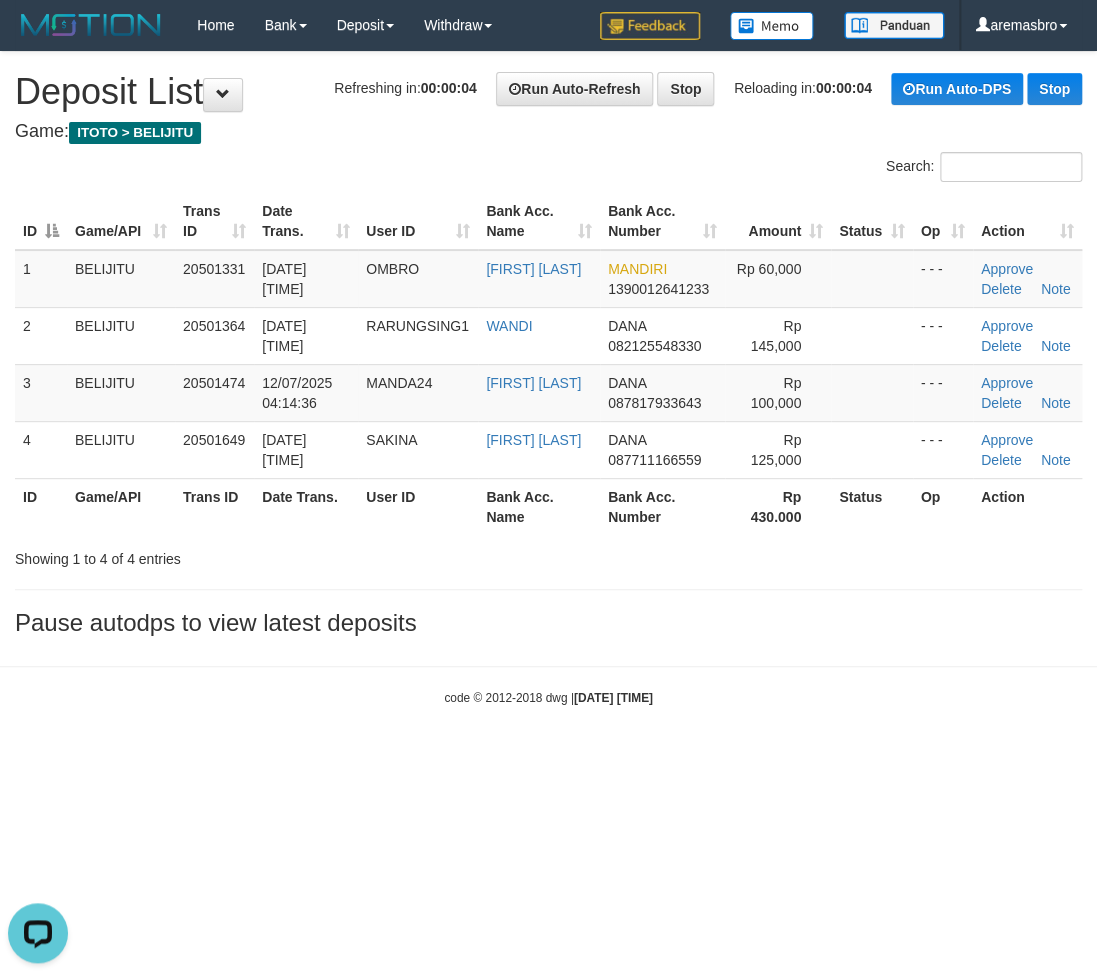 scroll, scrollTop: 0, scrollLeft: 0, axis: both 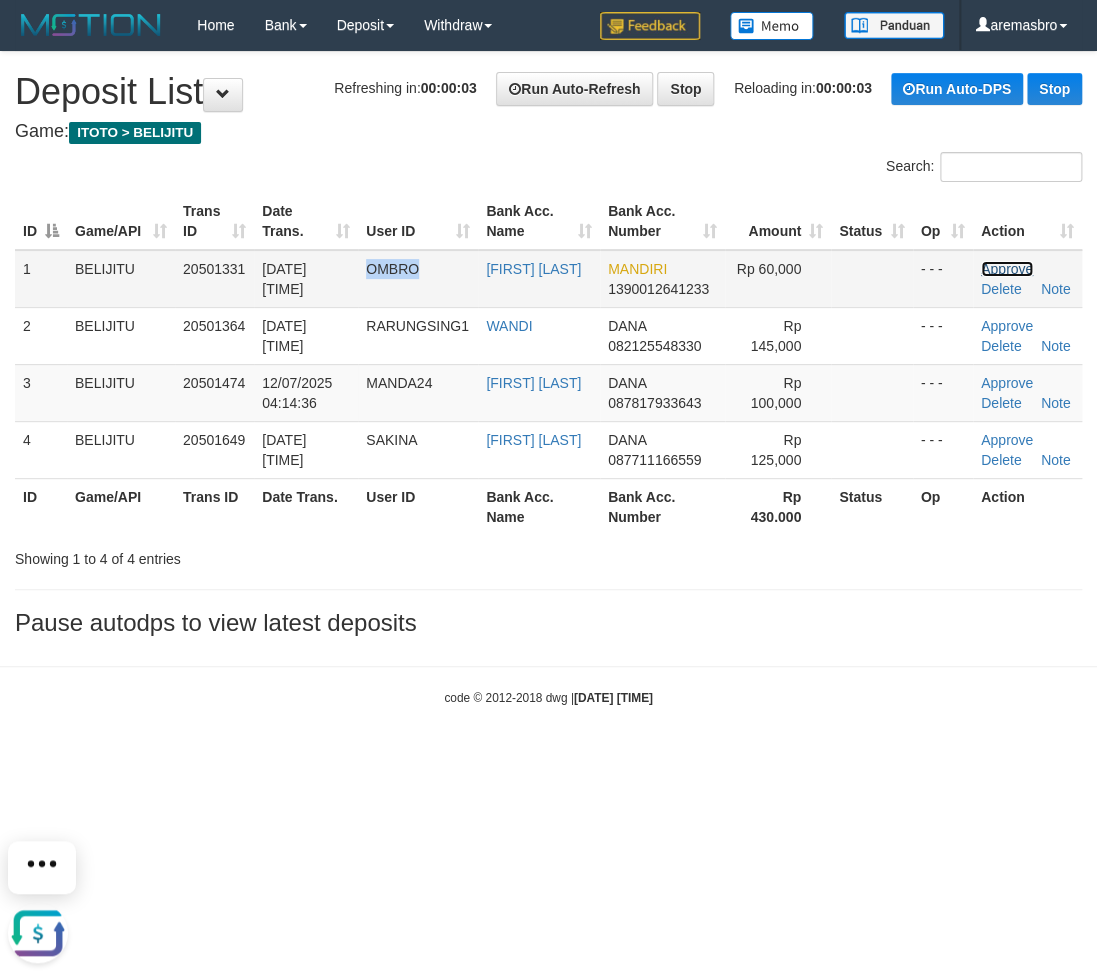 click on "Approve" at bounding box center (1007, 269) 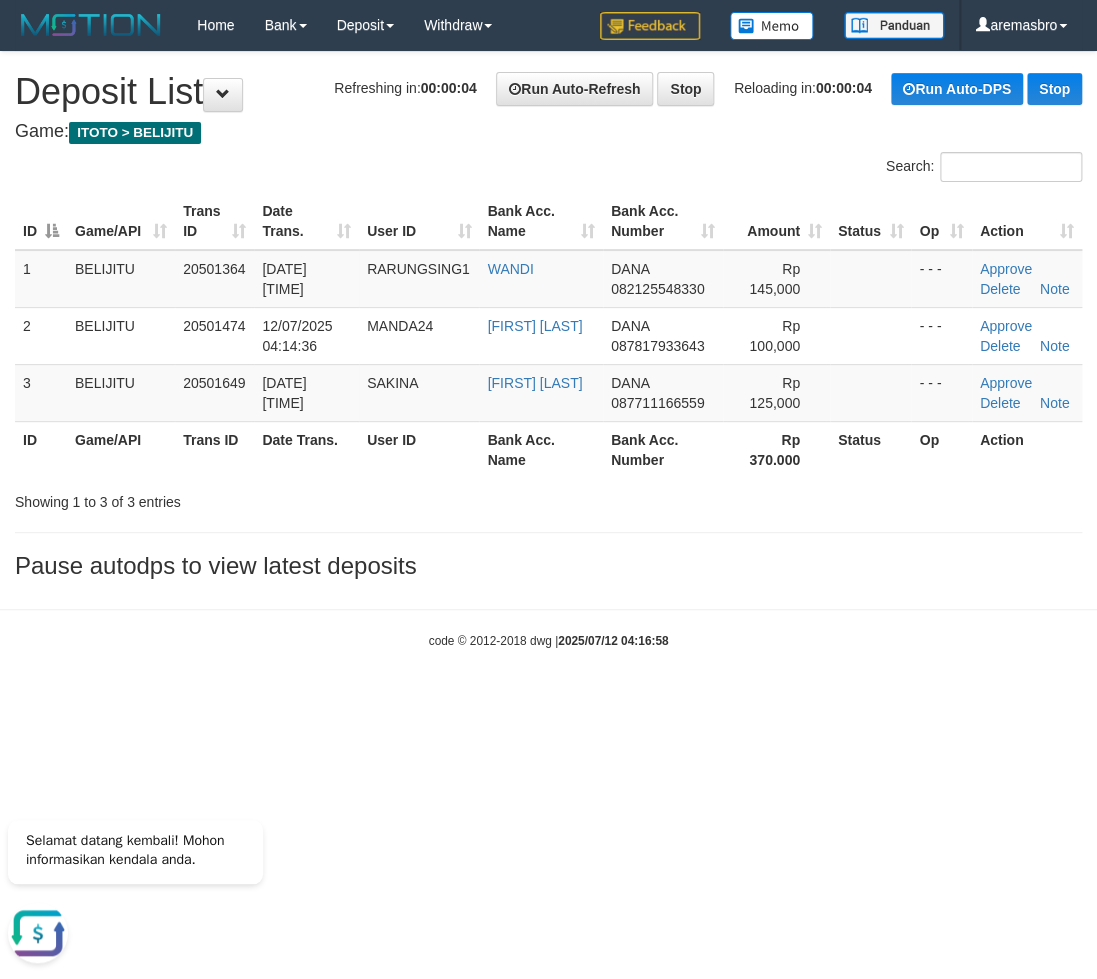 scroll, scrollTop: 0, scrollLeft: 0, axis: both 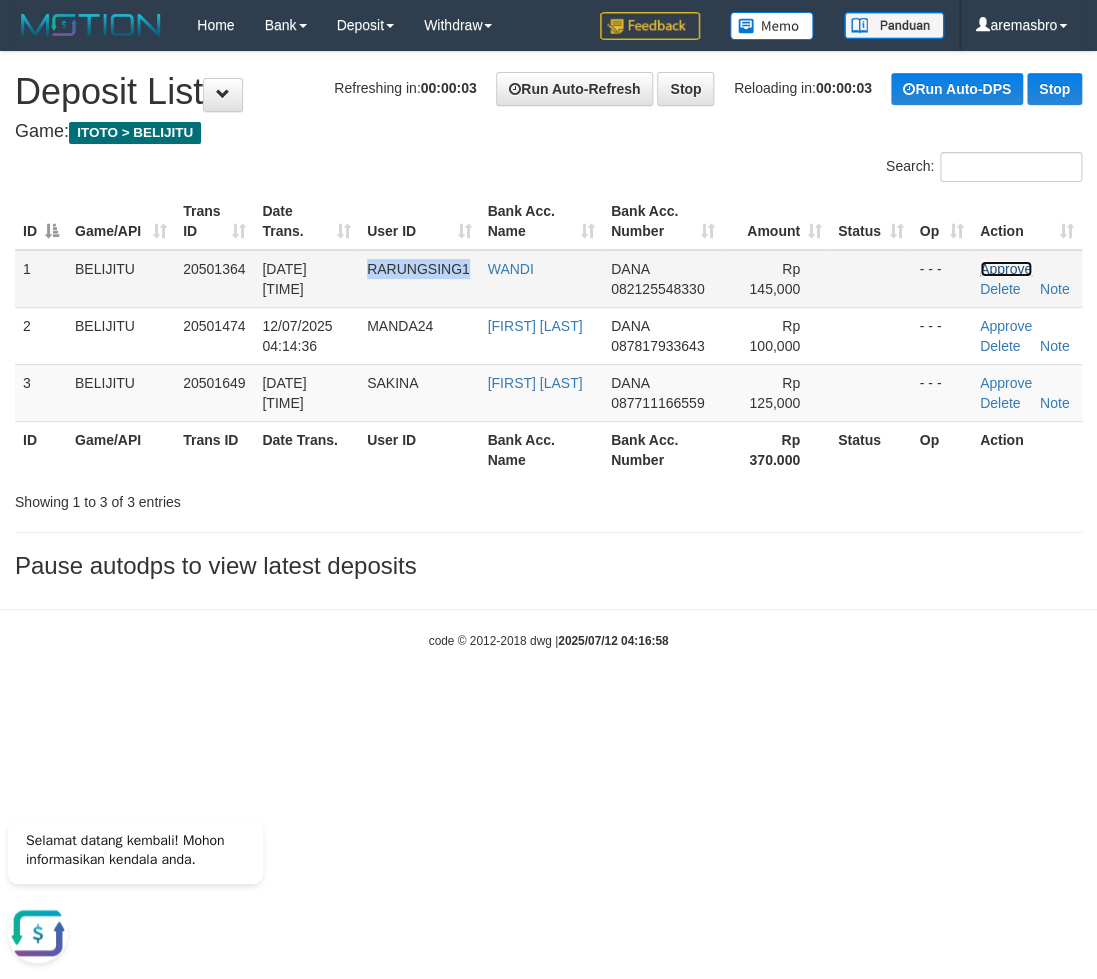 click on "Approve" at bounding box center [1006, 269] 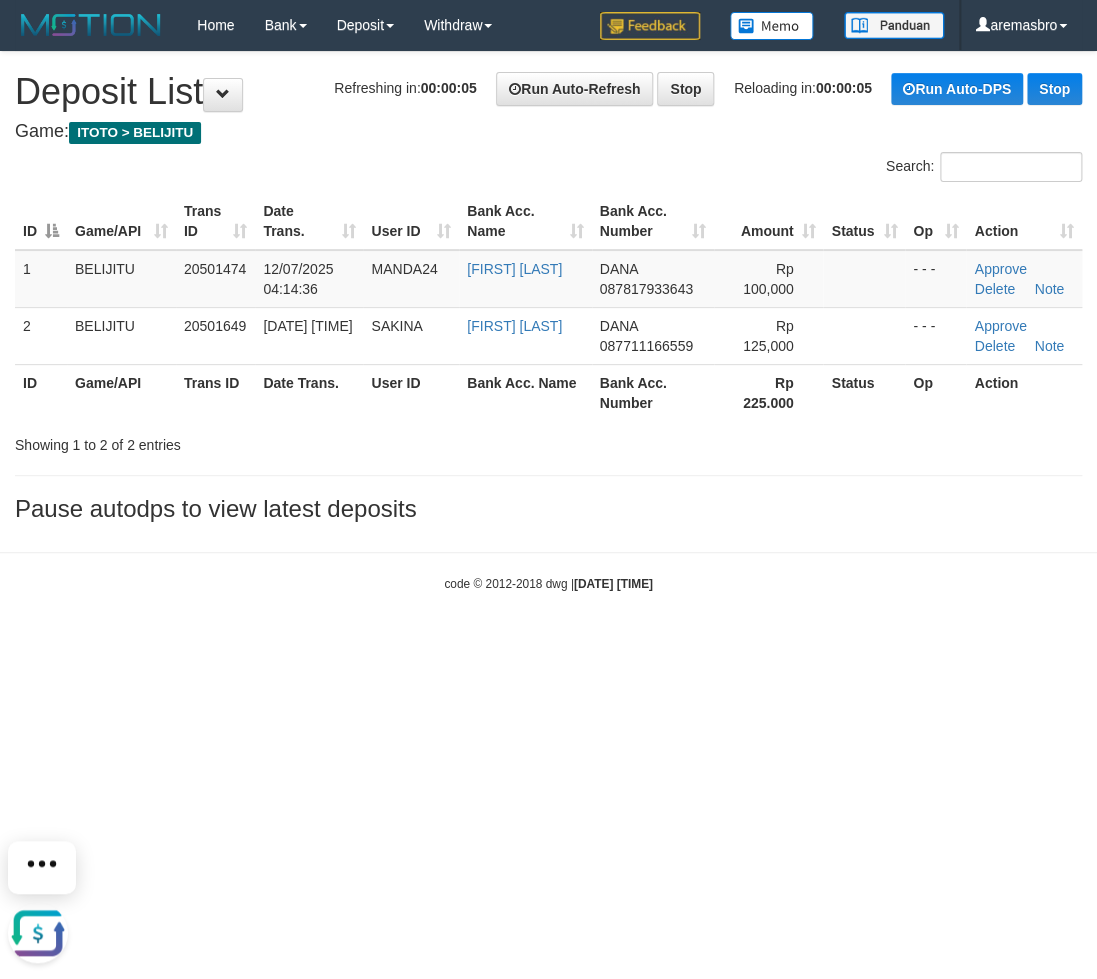 scroll, scrollTop: 0, scrollLeft: 0, axis: both 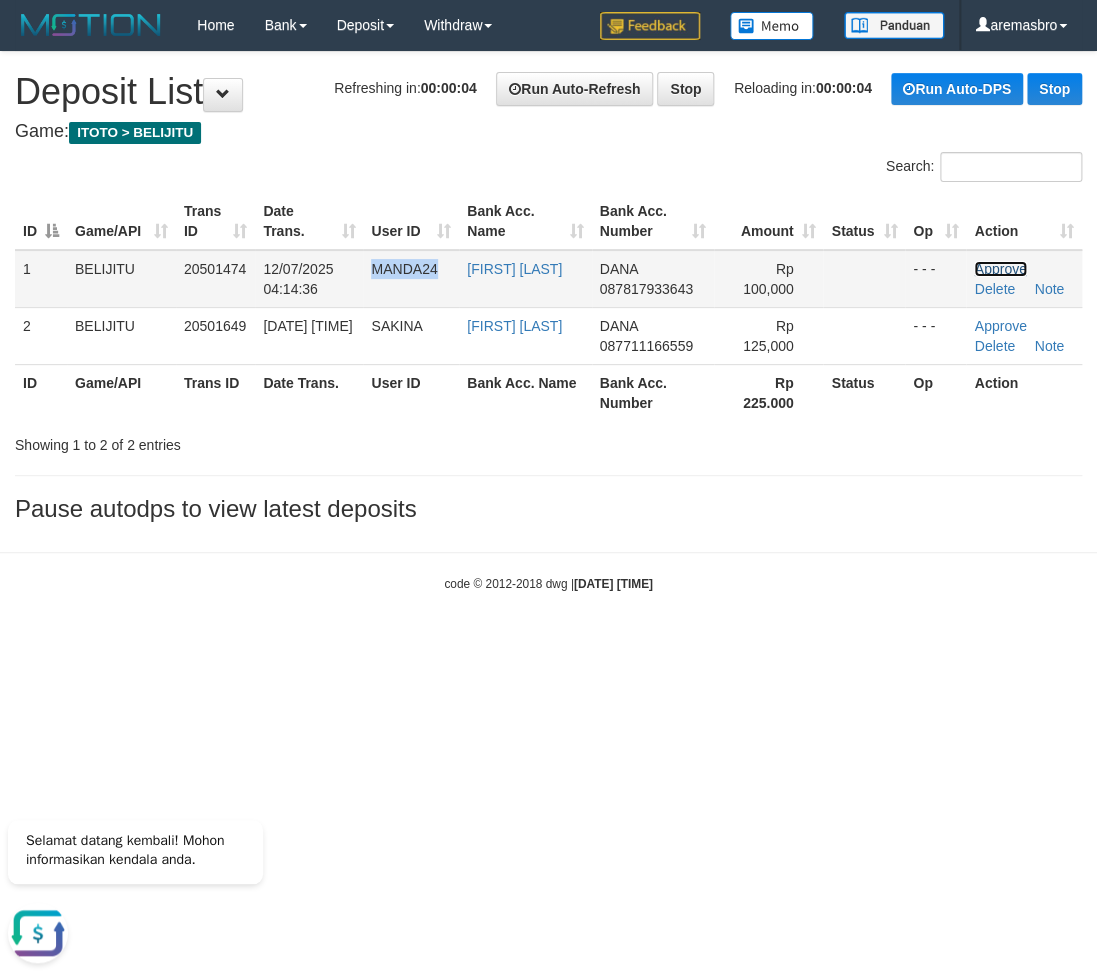 click on "Approve" at bounding box center [1000, 269] 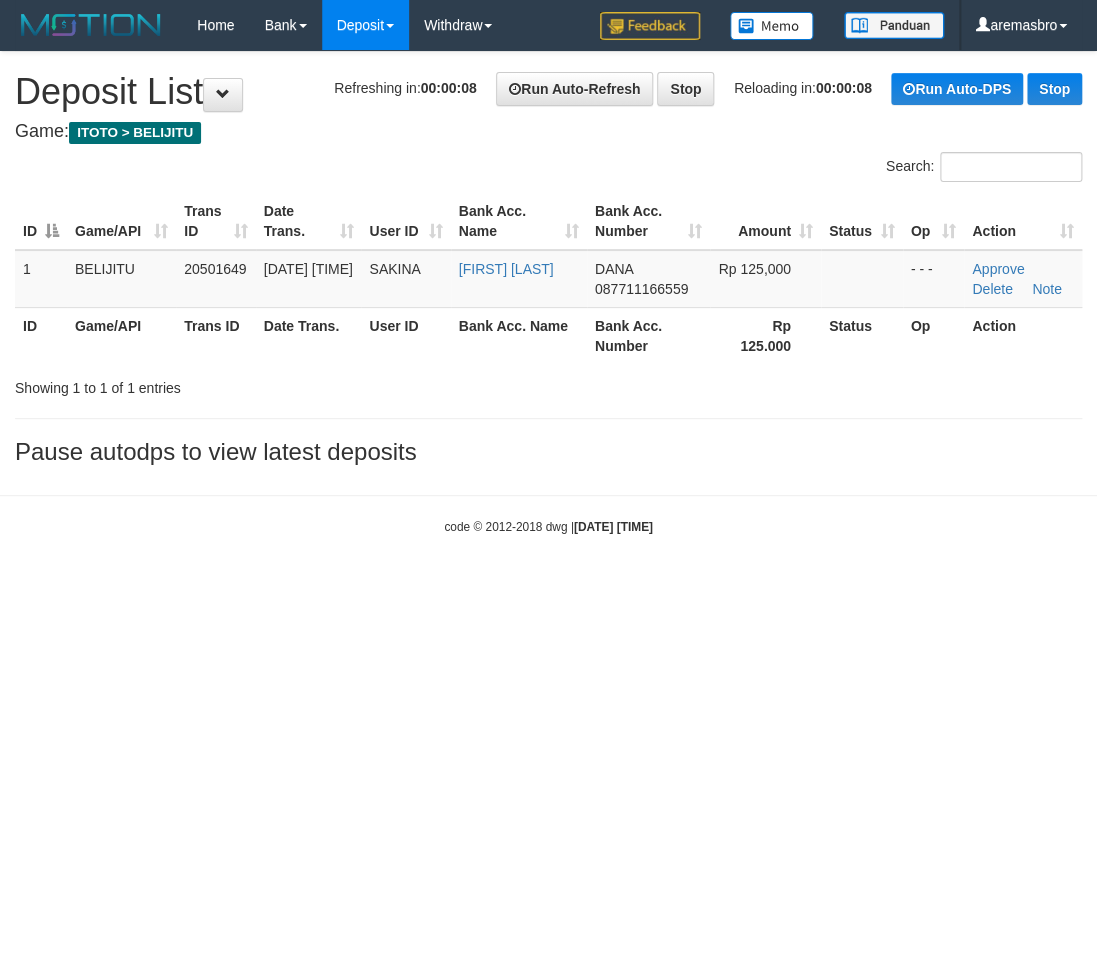 scroll, scrollTop: 0, scrollLeft: 0, axis: both 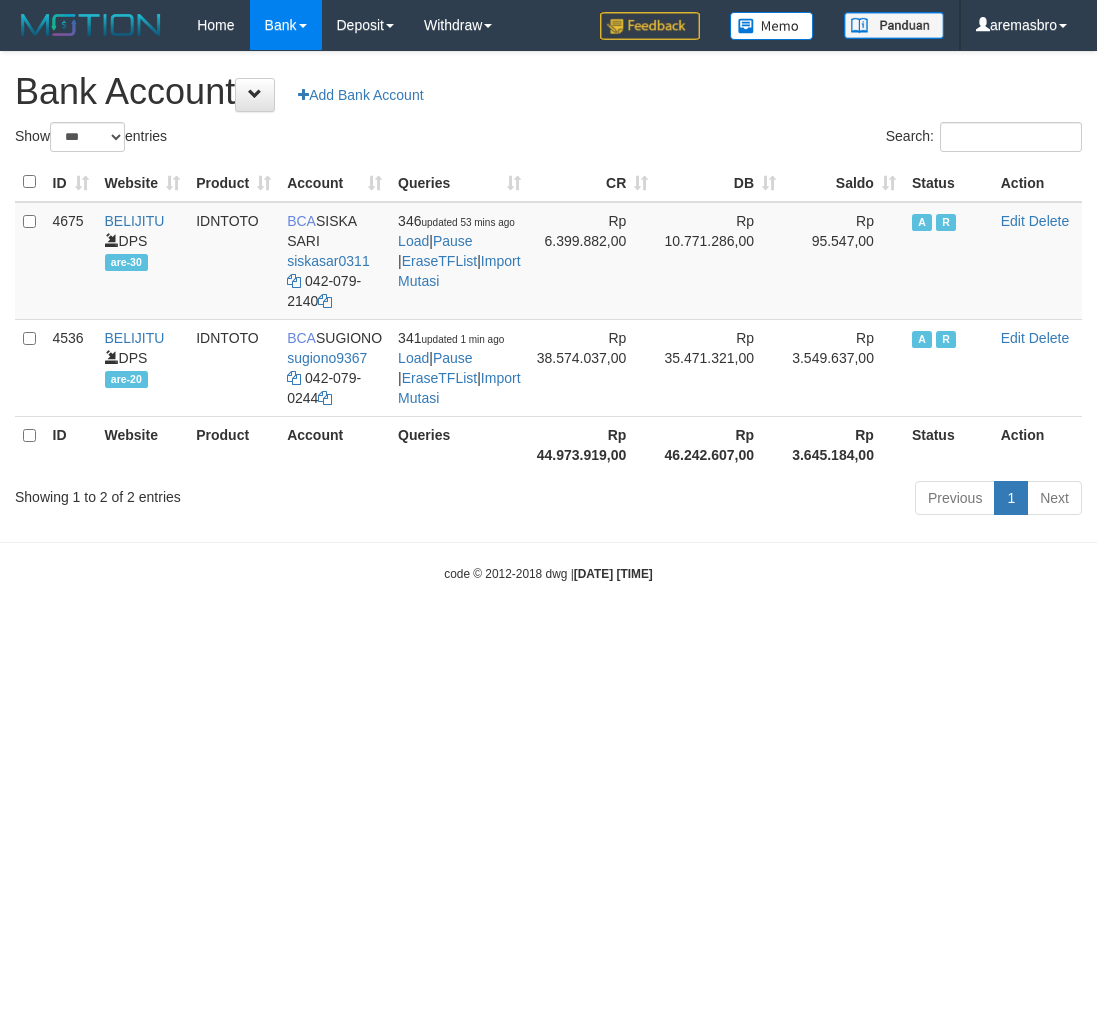 select on "***" 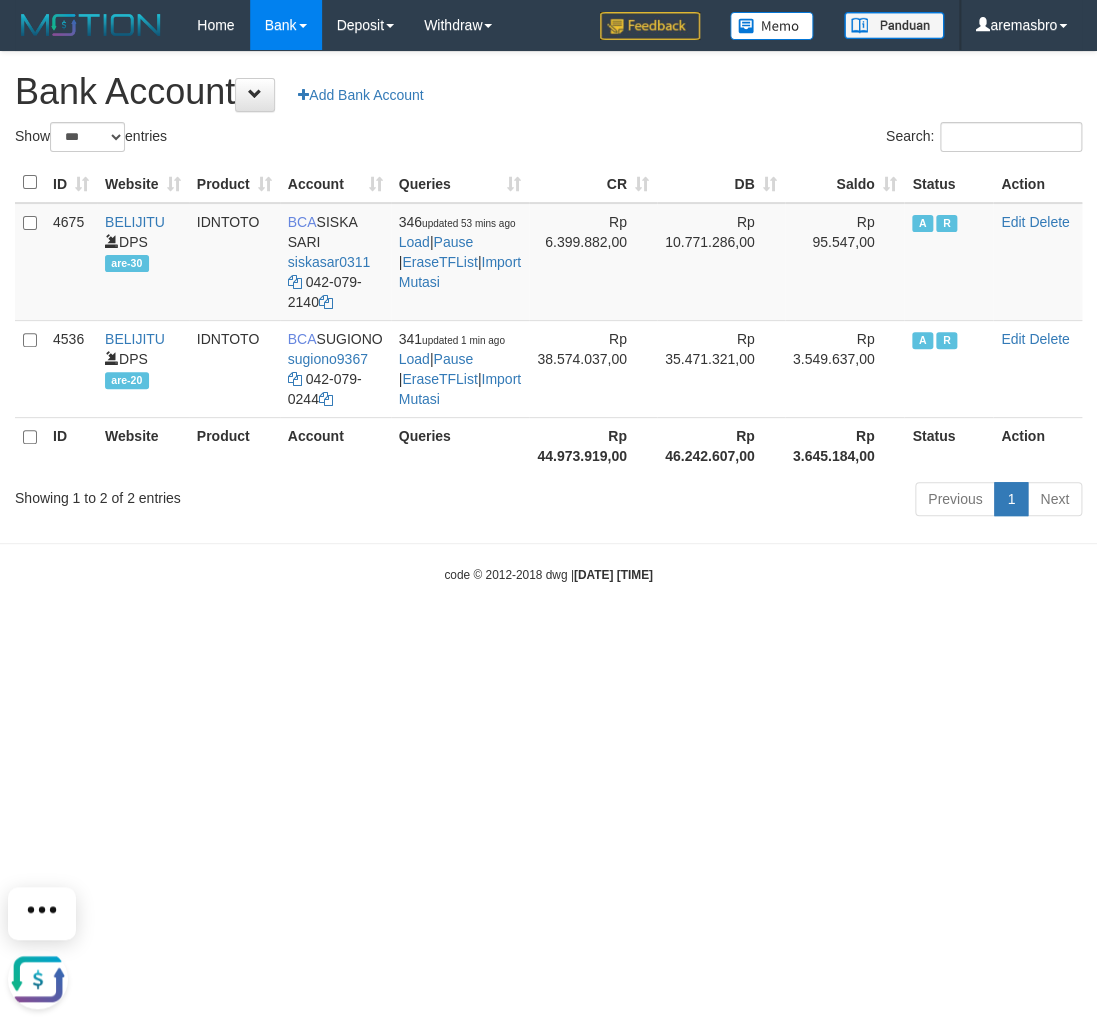 scroll, scrollTop: 0, scrollLeft: 0, axis: both 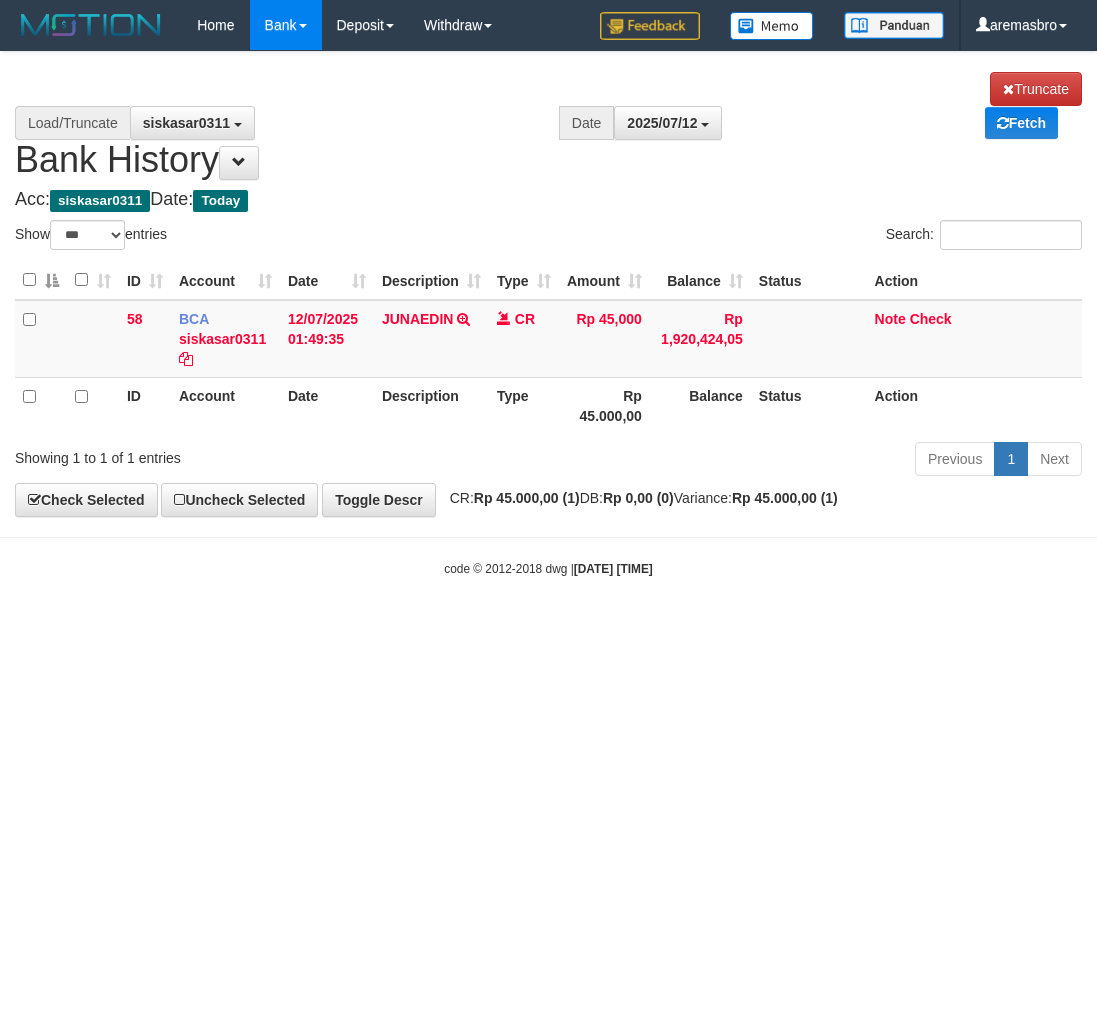 select on "***" 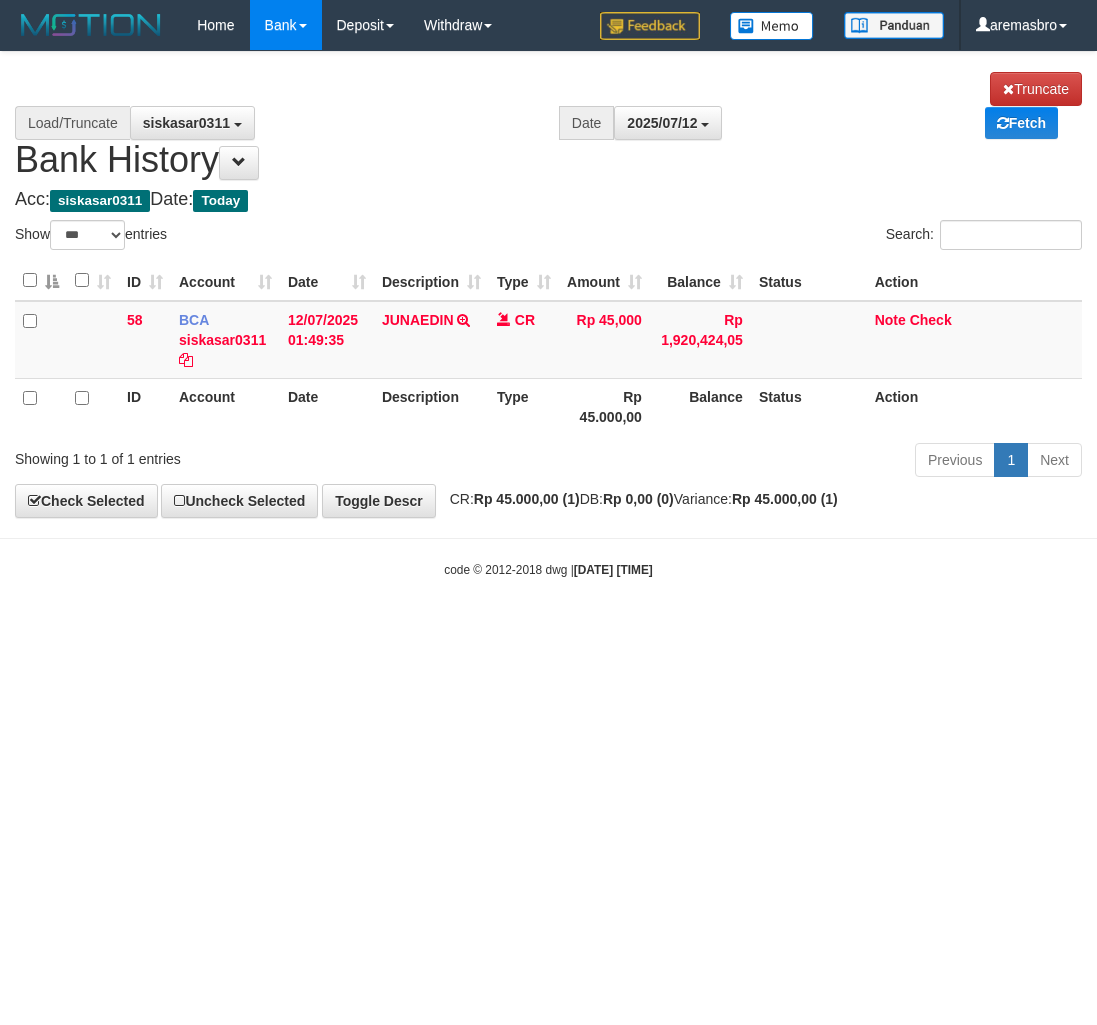 scroll, scrollTop: 0, scrollLeft: 0, axis: both 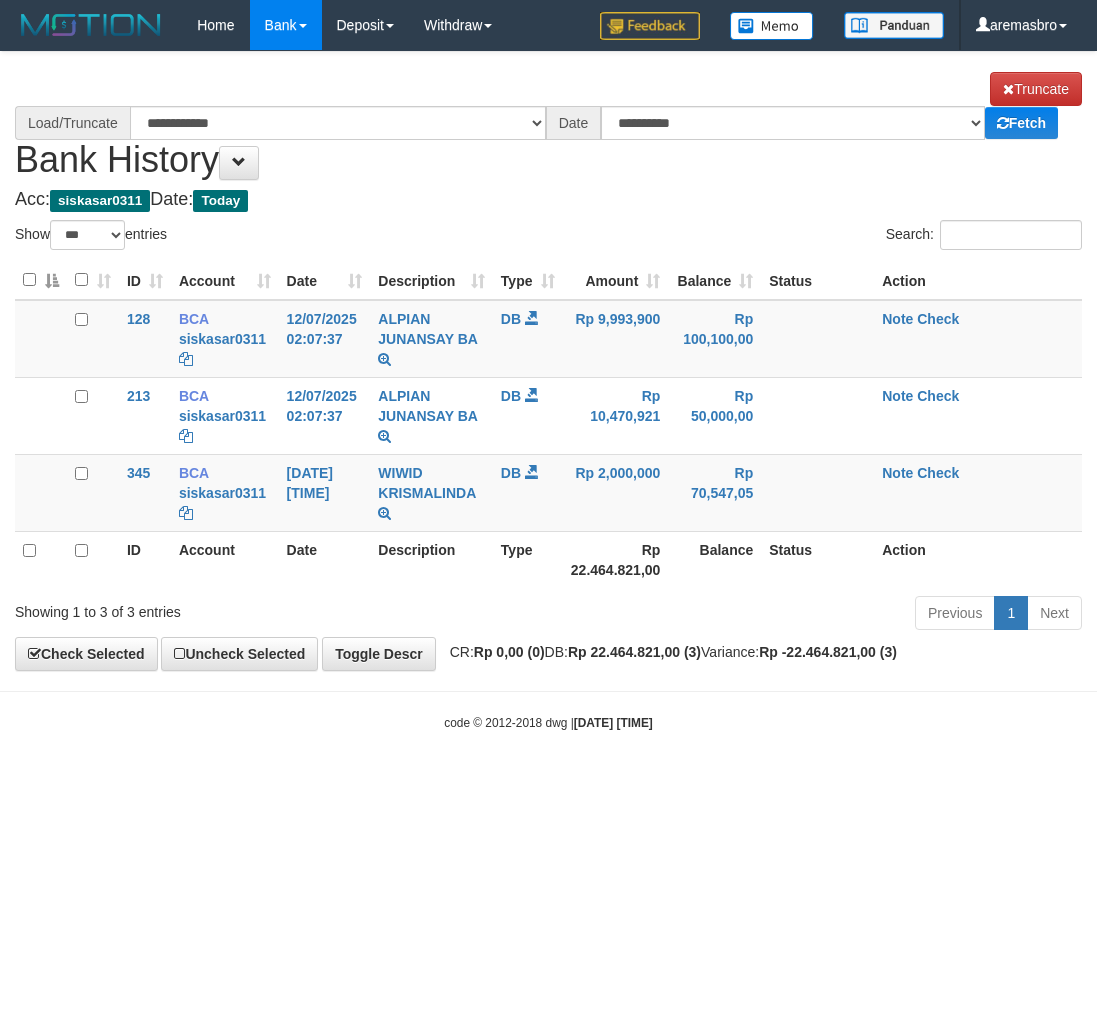 select on "***" 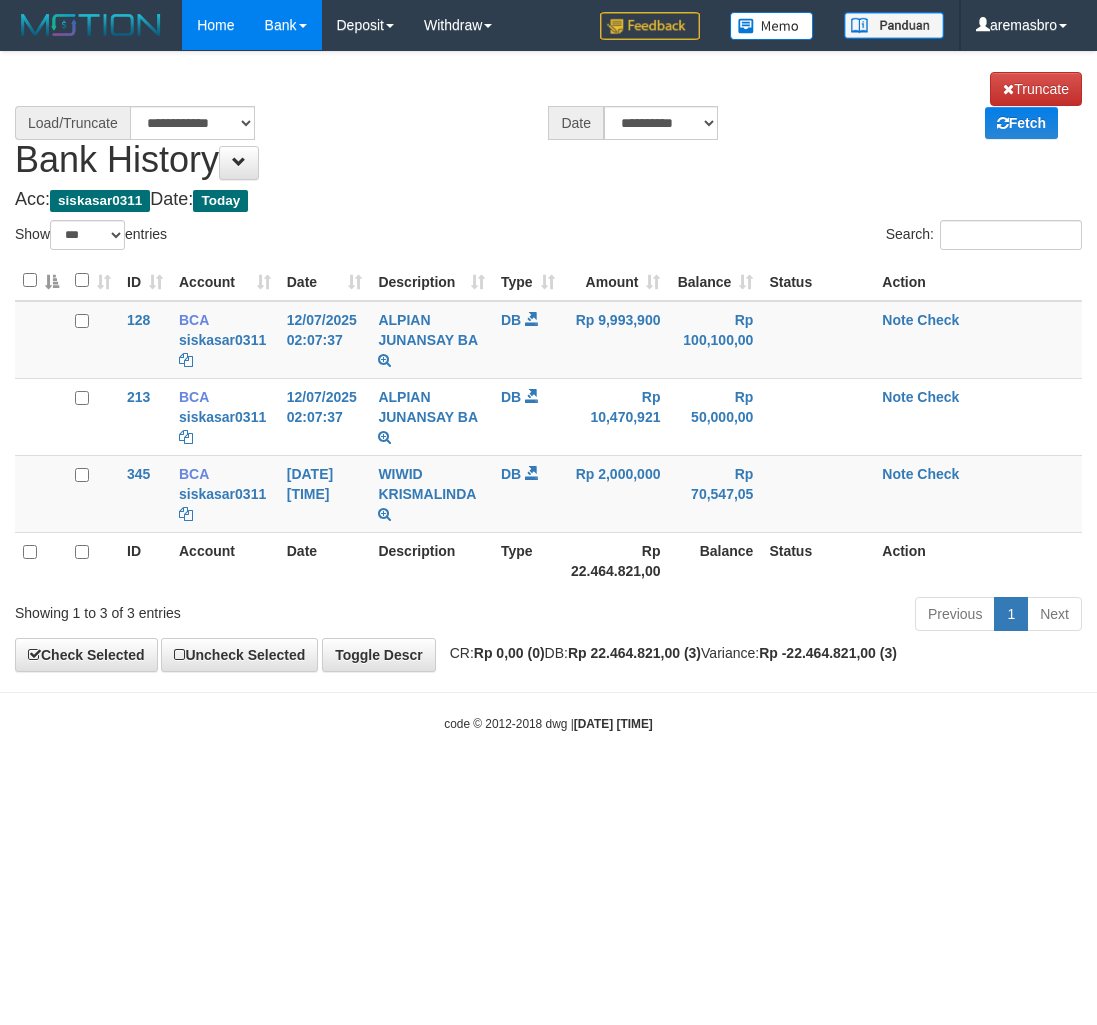scroll, scrollTop: 0, scrollLeft: 0, axis: both 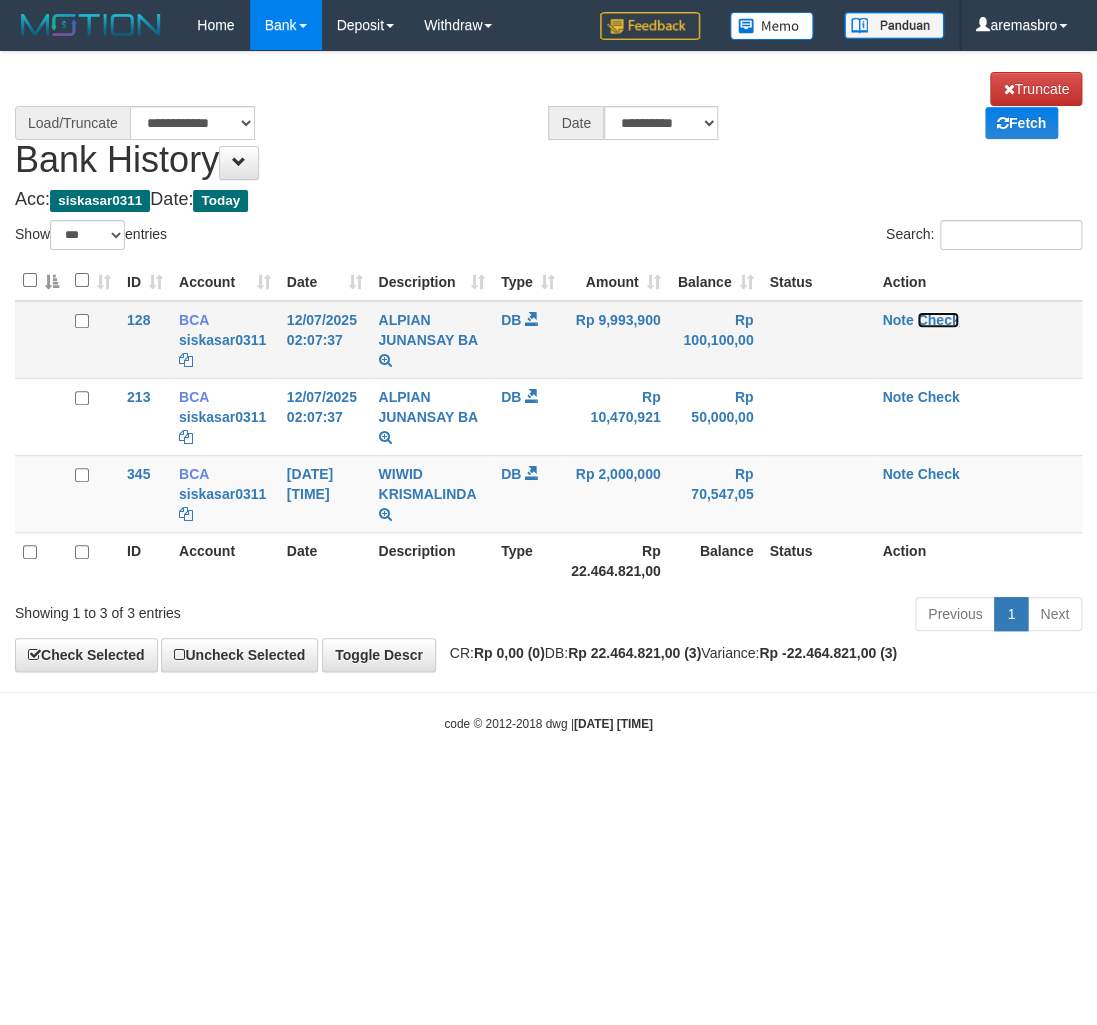 select on "****" 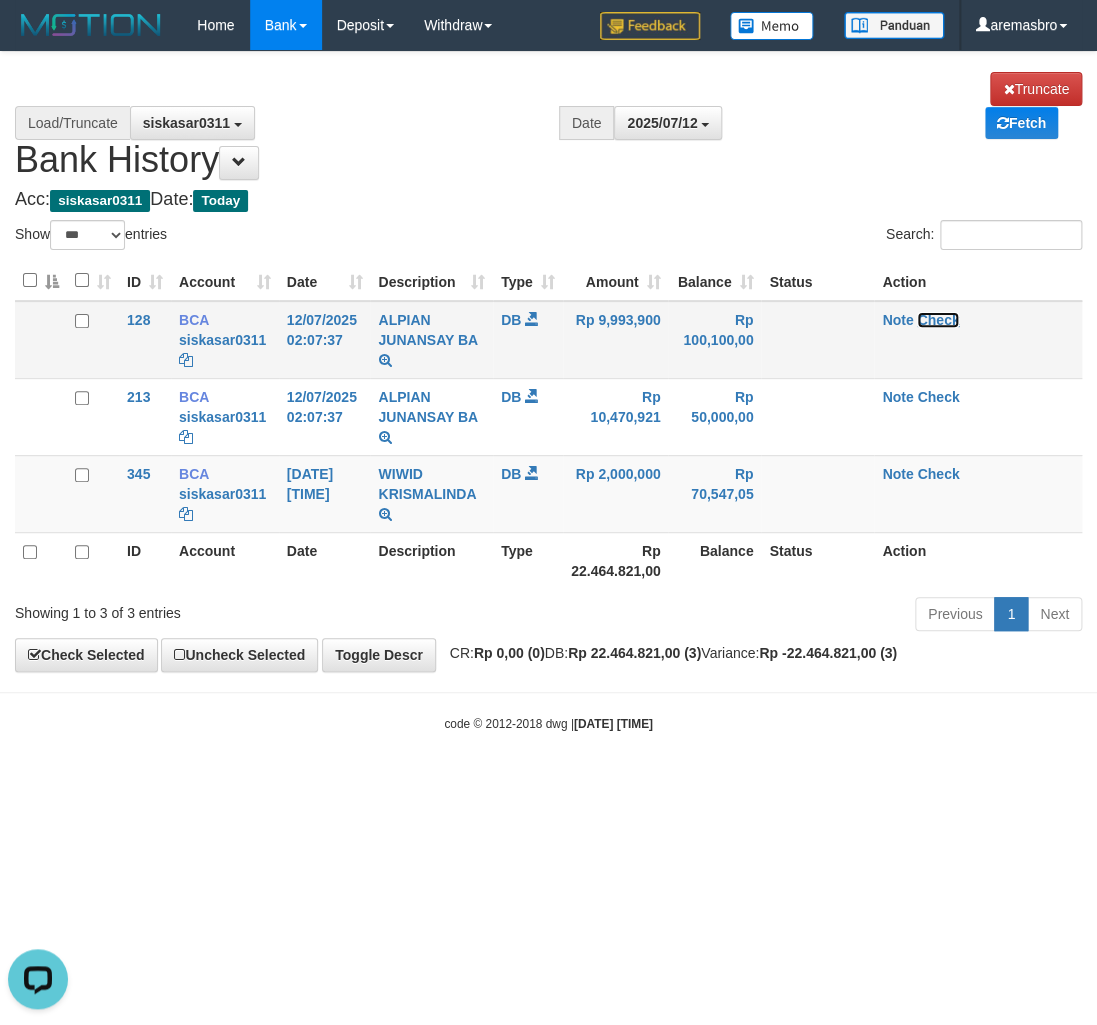 scroll, scrollTop: 0, scrollLeft: 0, axis: both 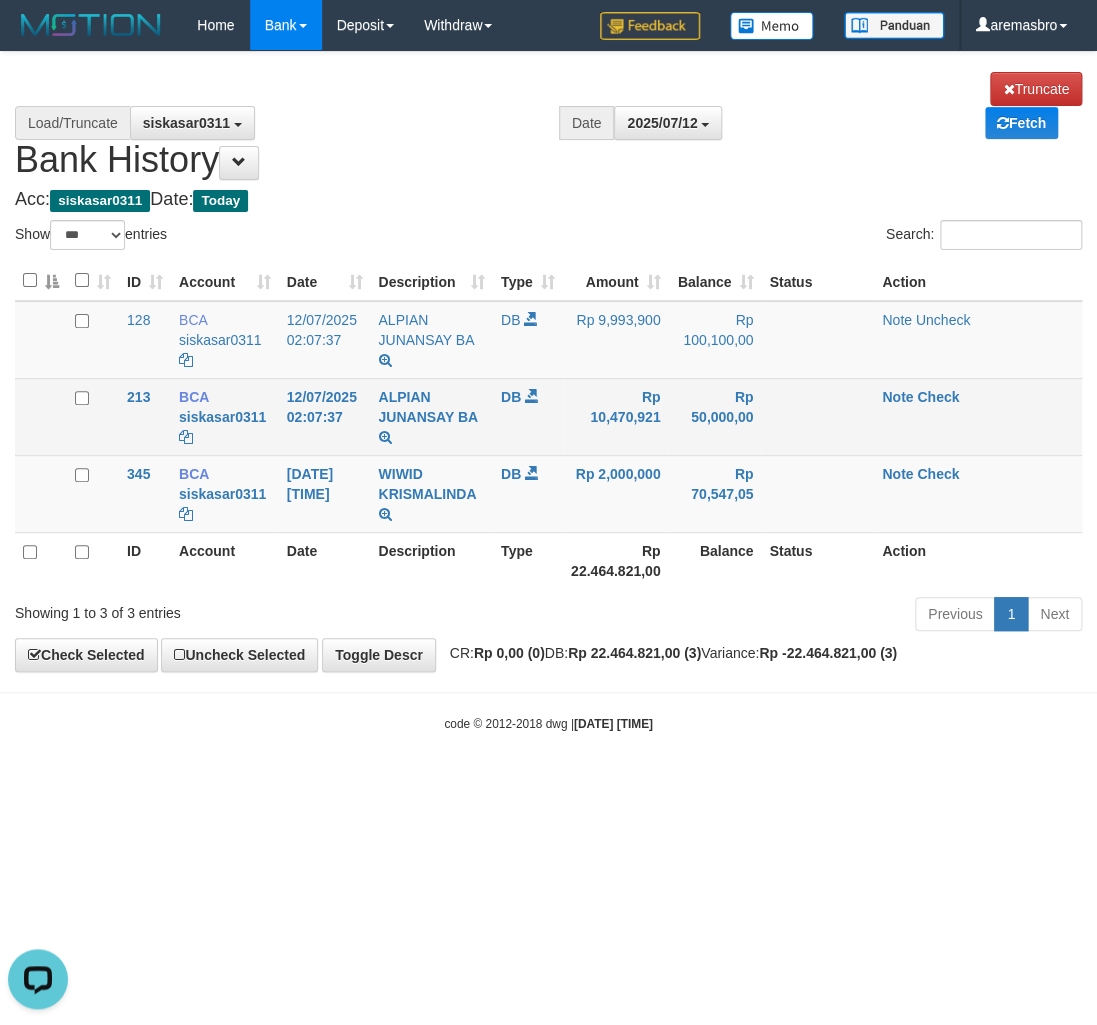 click on "Note
Check" at bounding box center (978, 416) 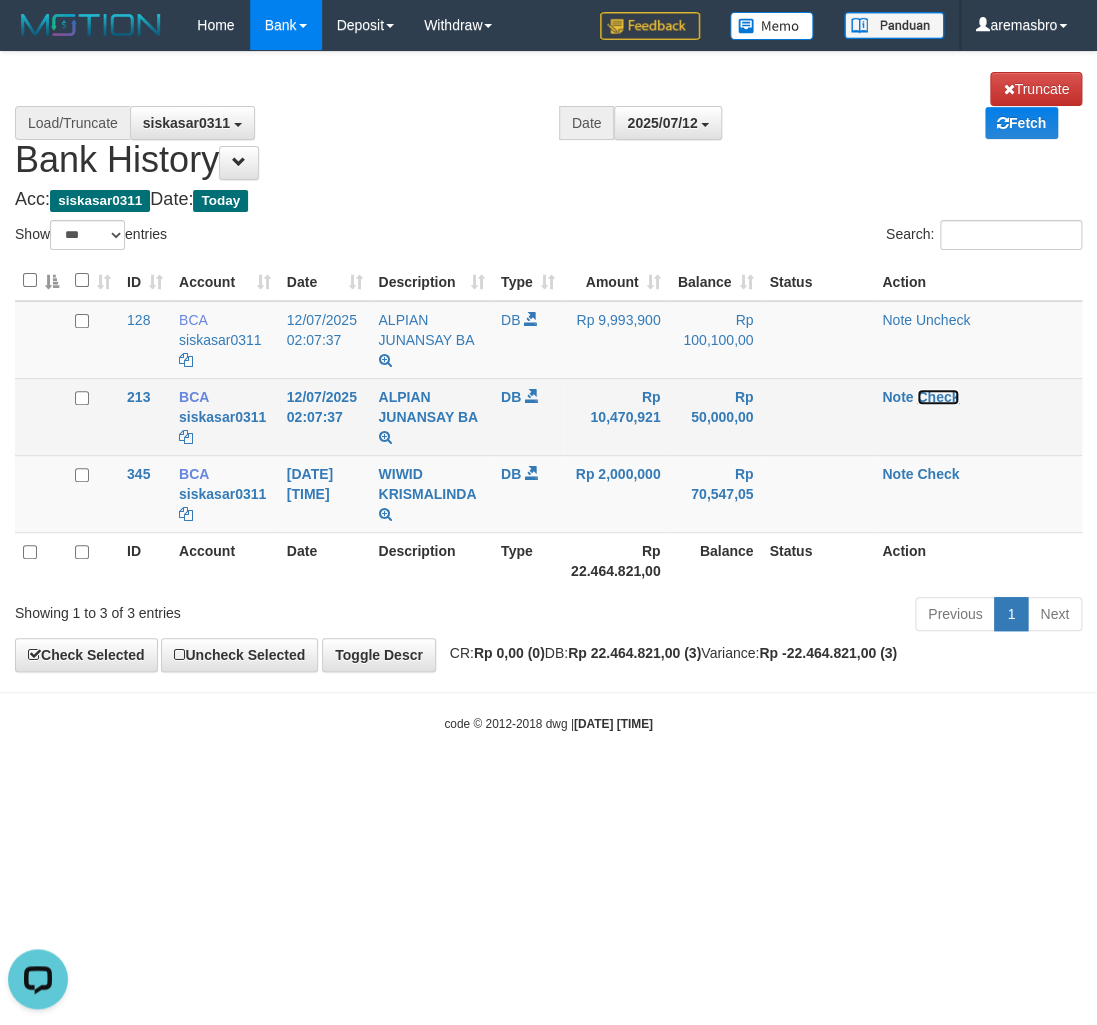 click on "Check" at bounding box center [938, 397] 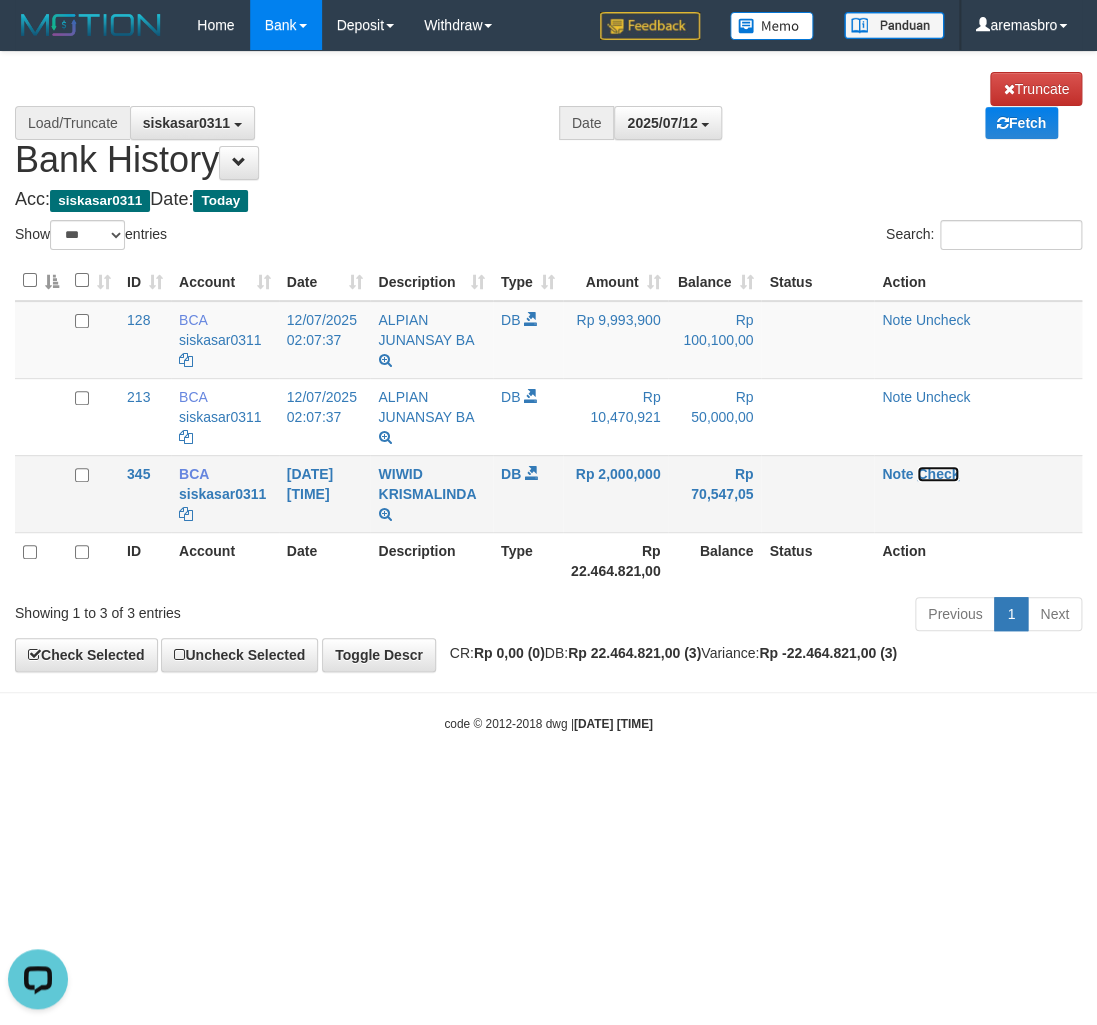 click on "Check" at bounding box center (938, 474) 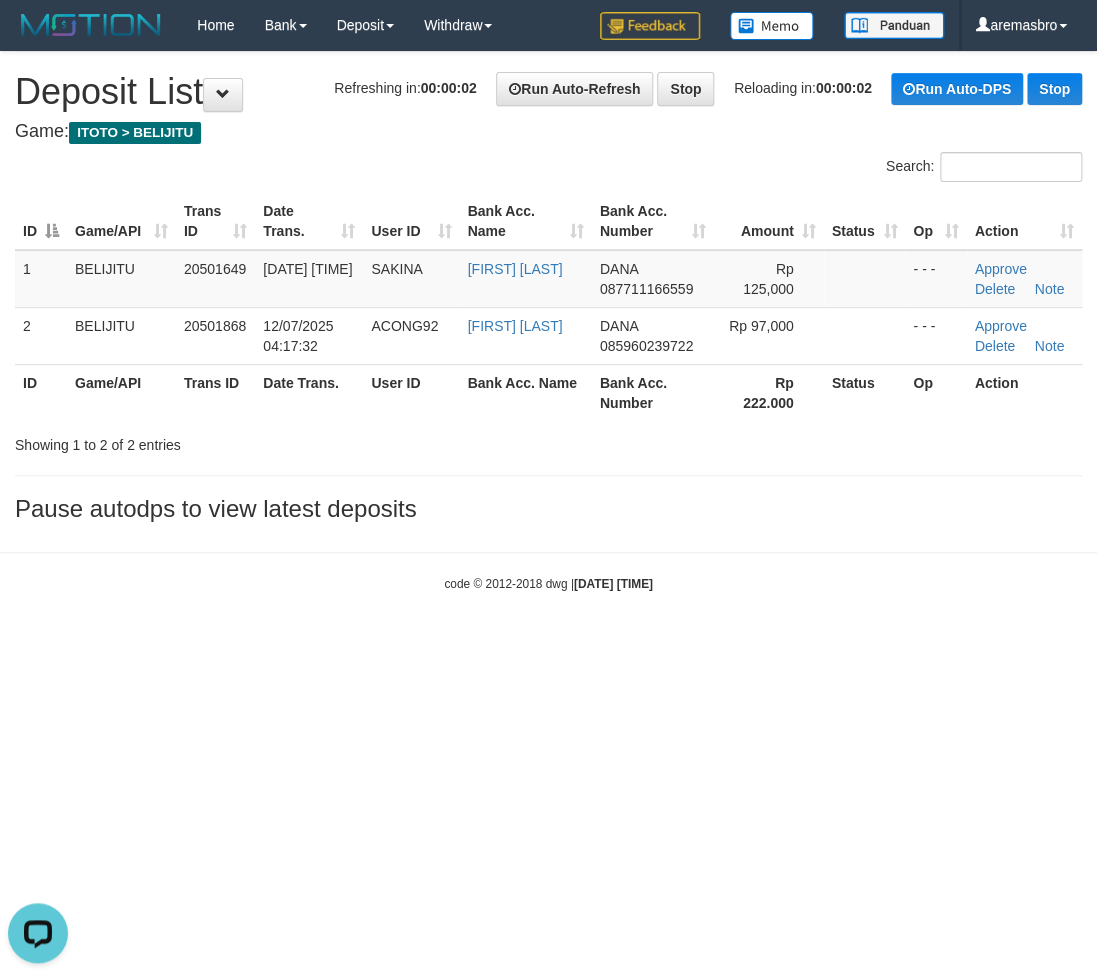 scroll, scrollTop: 0, scrollLeft: 0, axis: both 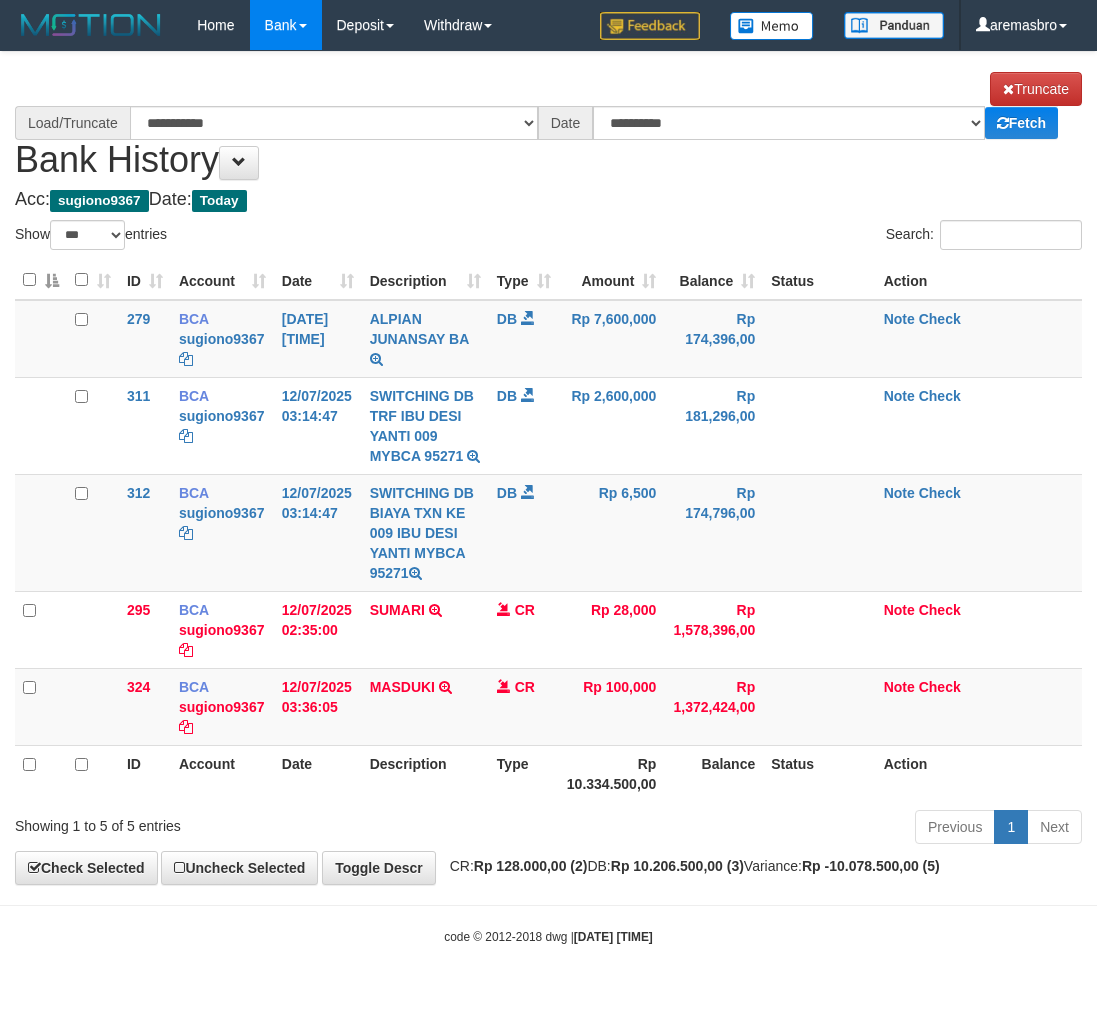 select on "***" 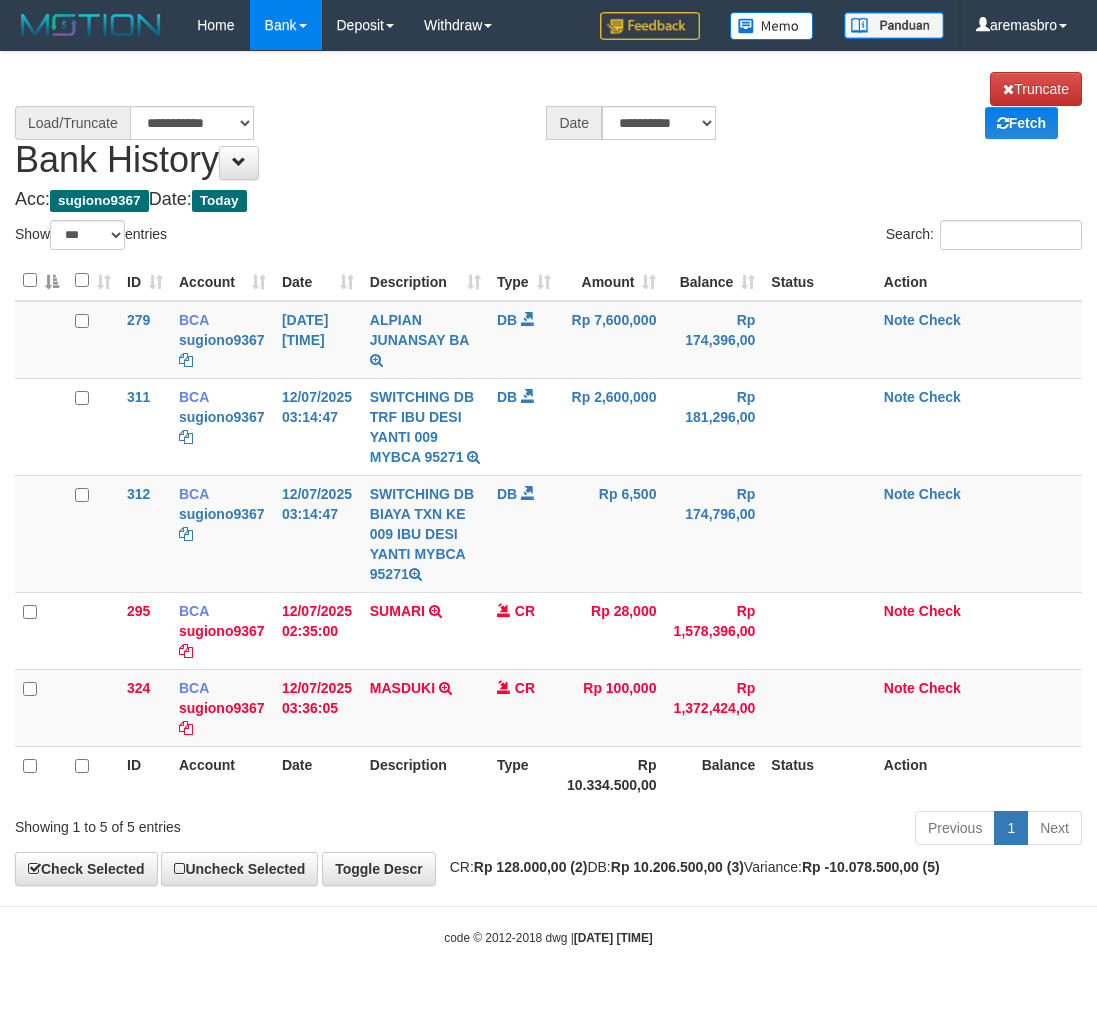 scroll, scrollTop: 0, scrollLeft: 0, axis: both 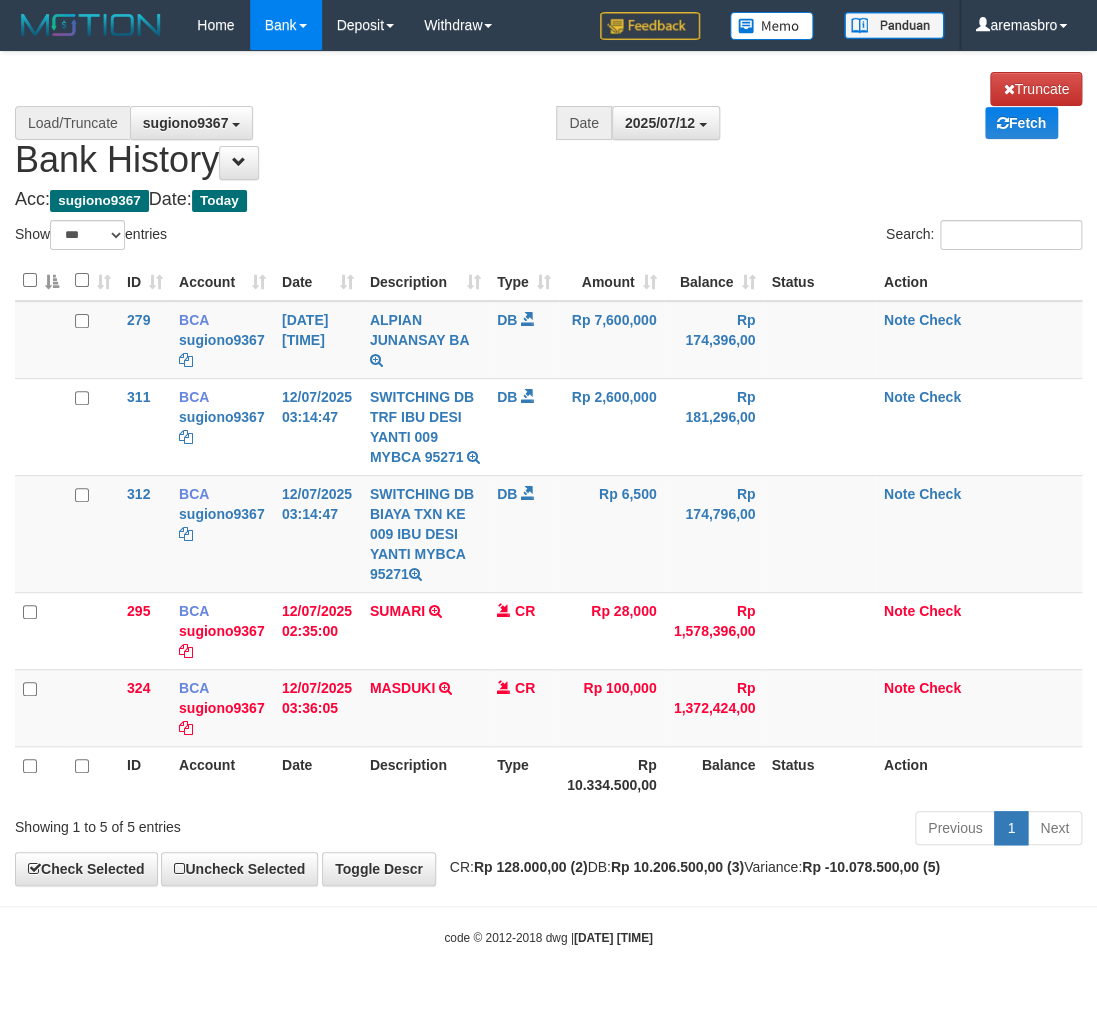 select on "****" 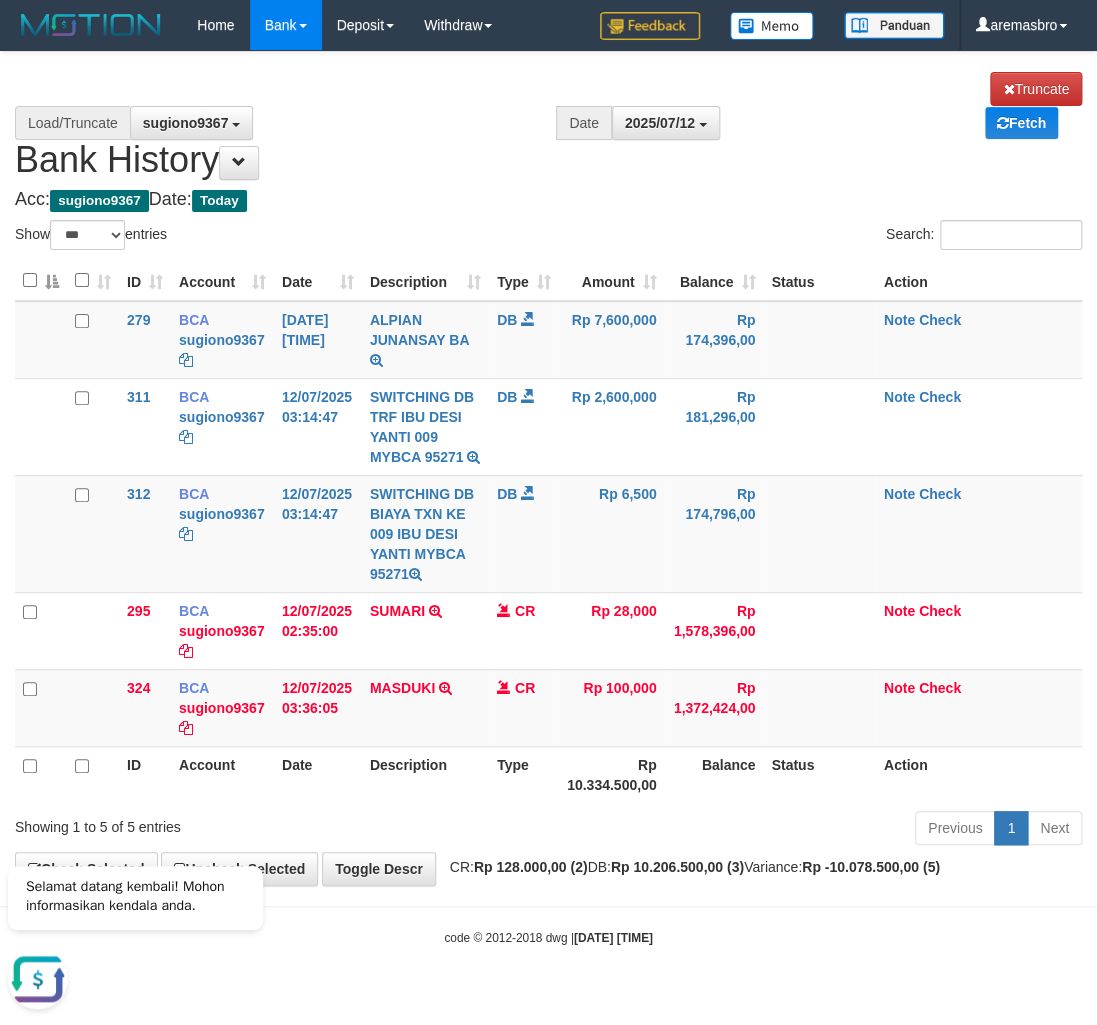 click on "Toggle navigation
Home
Bank
Account List
Load
By Website
Group
[ITOTO]													BELIJITU
By Load Group (DPS)
Group are-20
Group are-30
Mutasi Bank
Search
Sync" at bounding box center [548, 498] 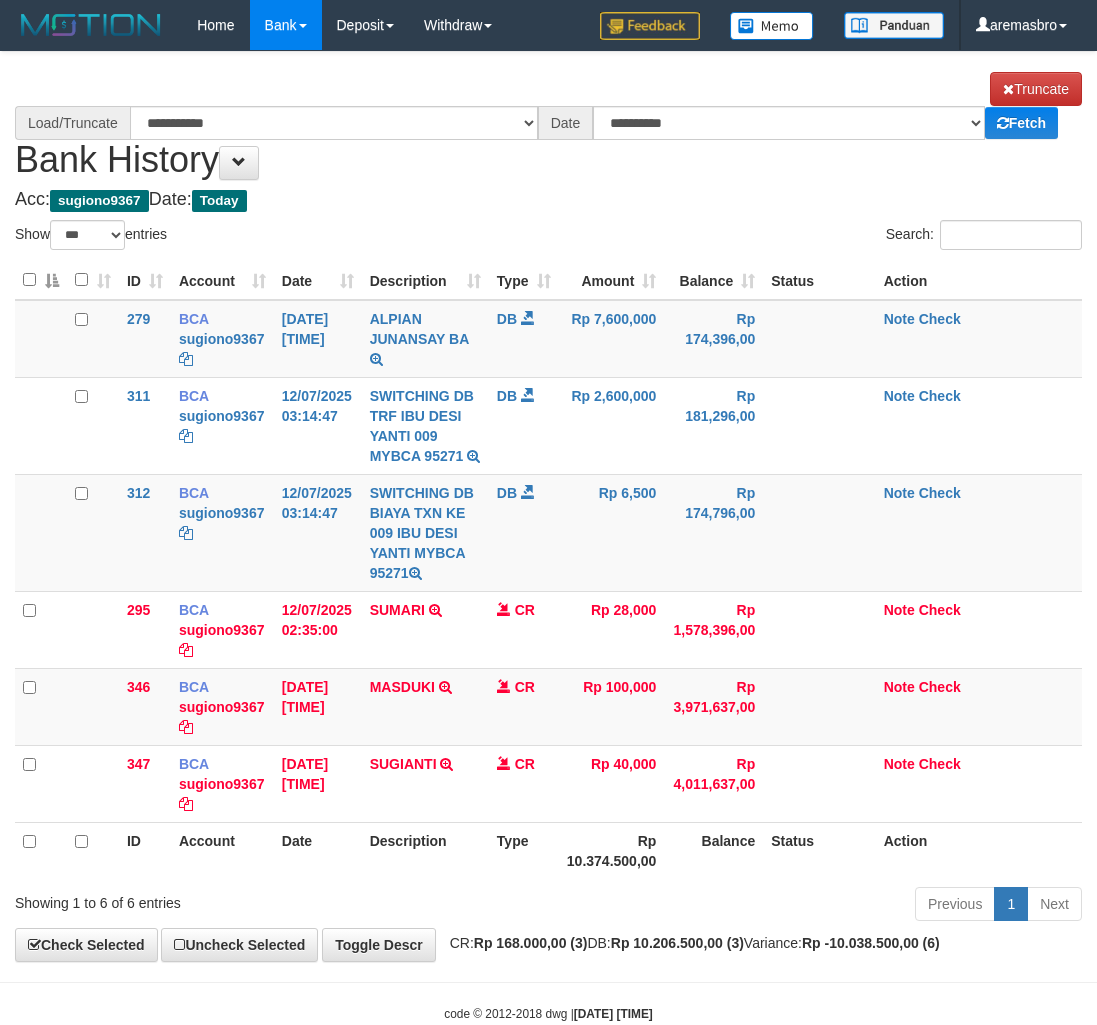 select on "***" 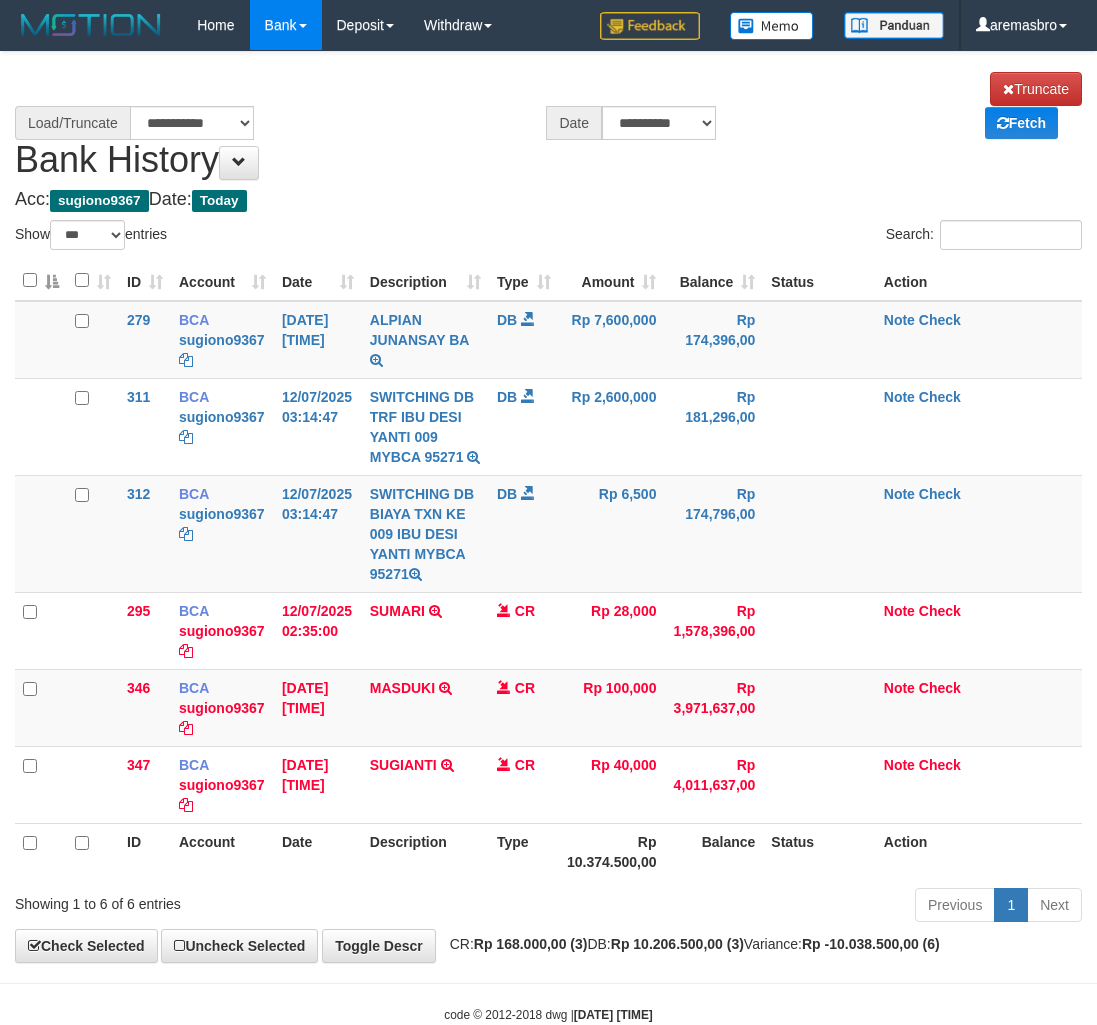 scroll, scrollTop: 0, scrollLeft: 0, axis: both 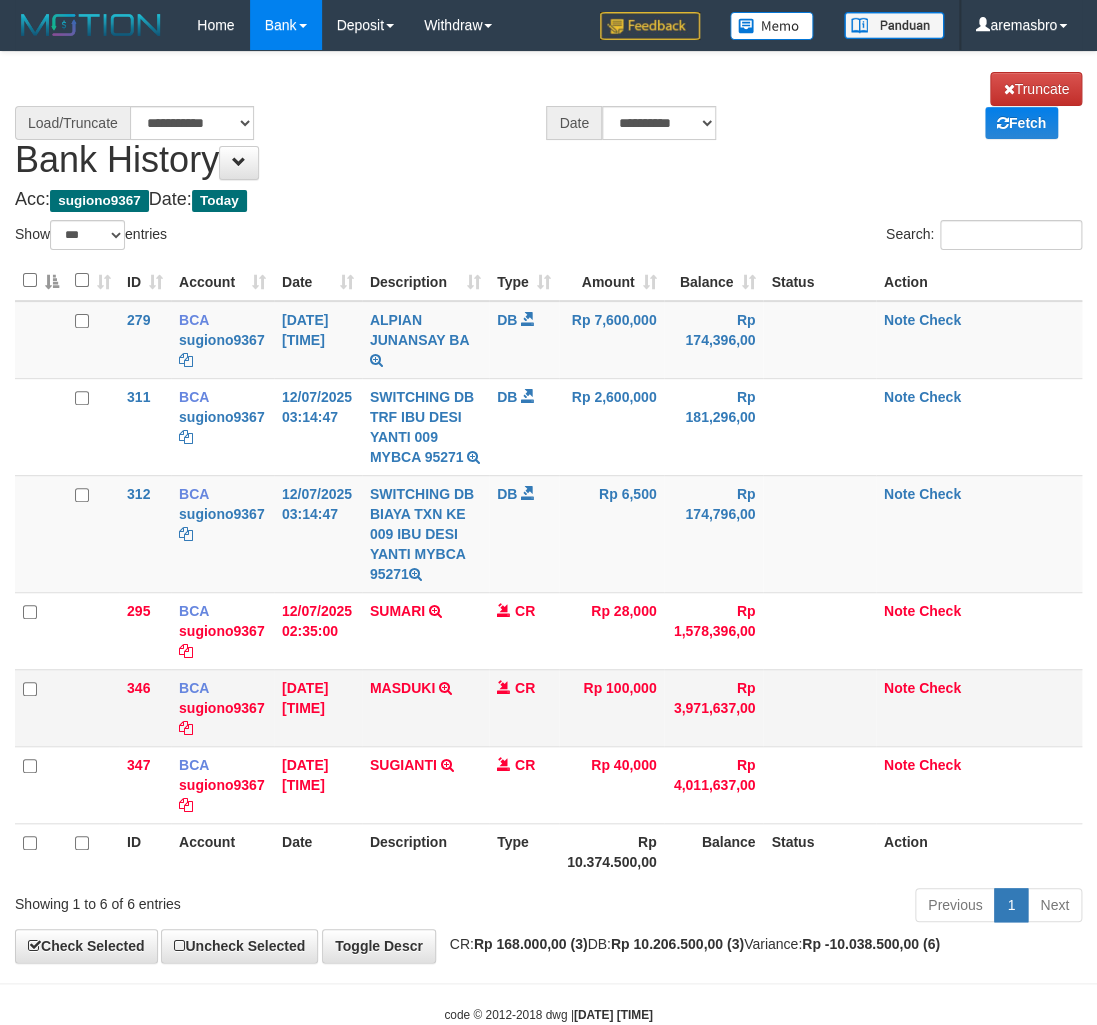 select on "****" 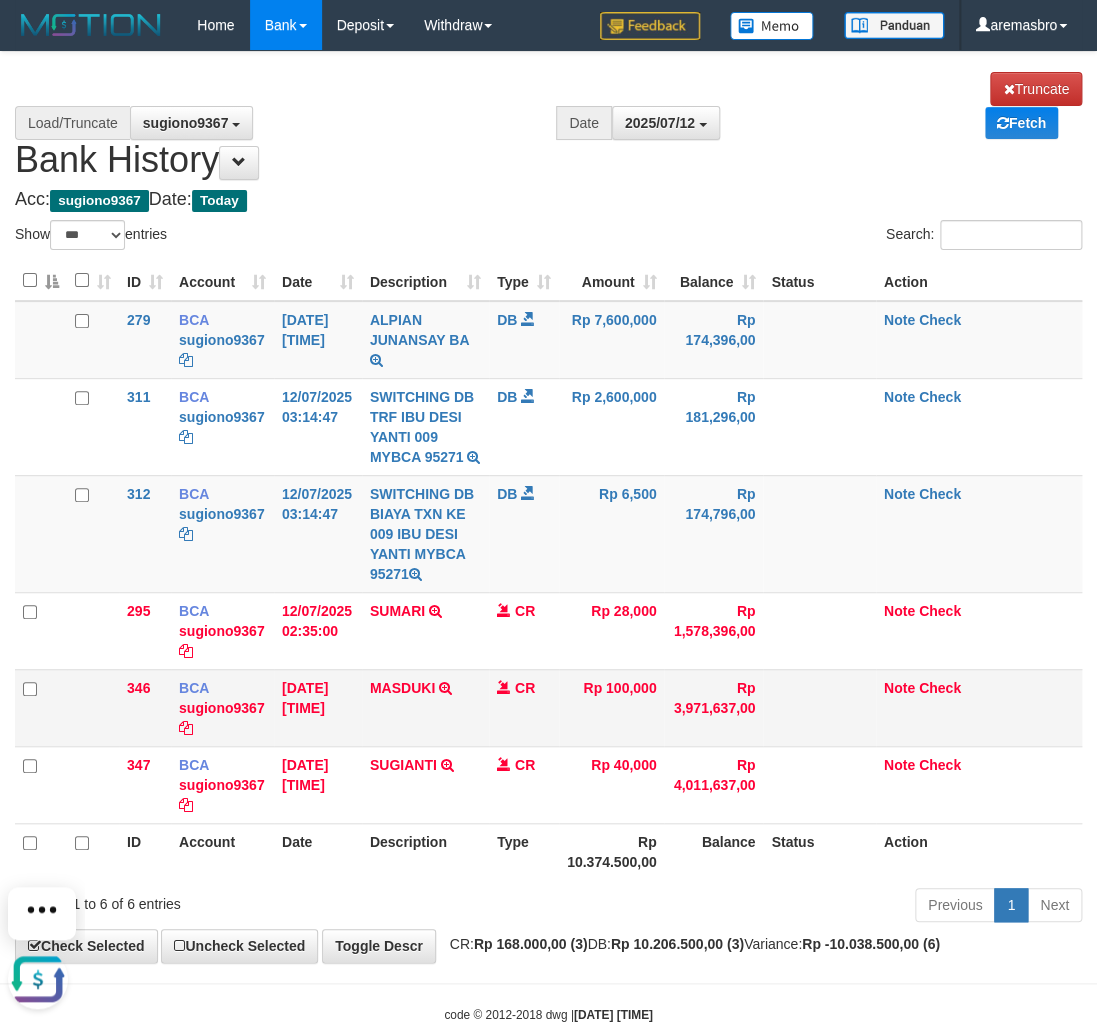 scroll, scrollTop: 0, scrollLeft: 0, axis: both 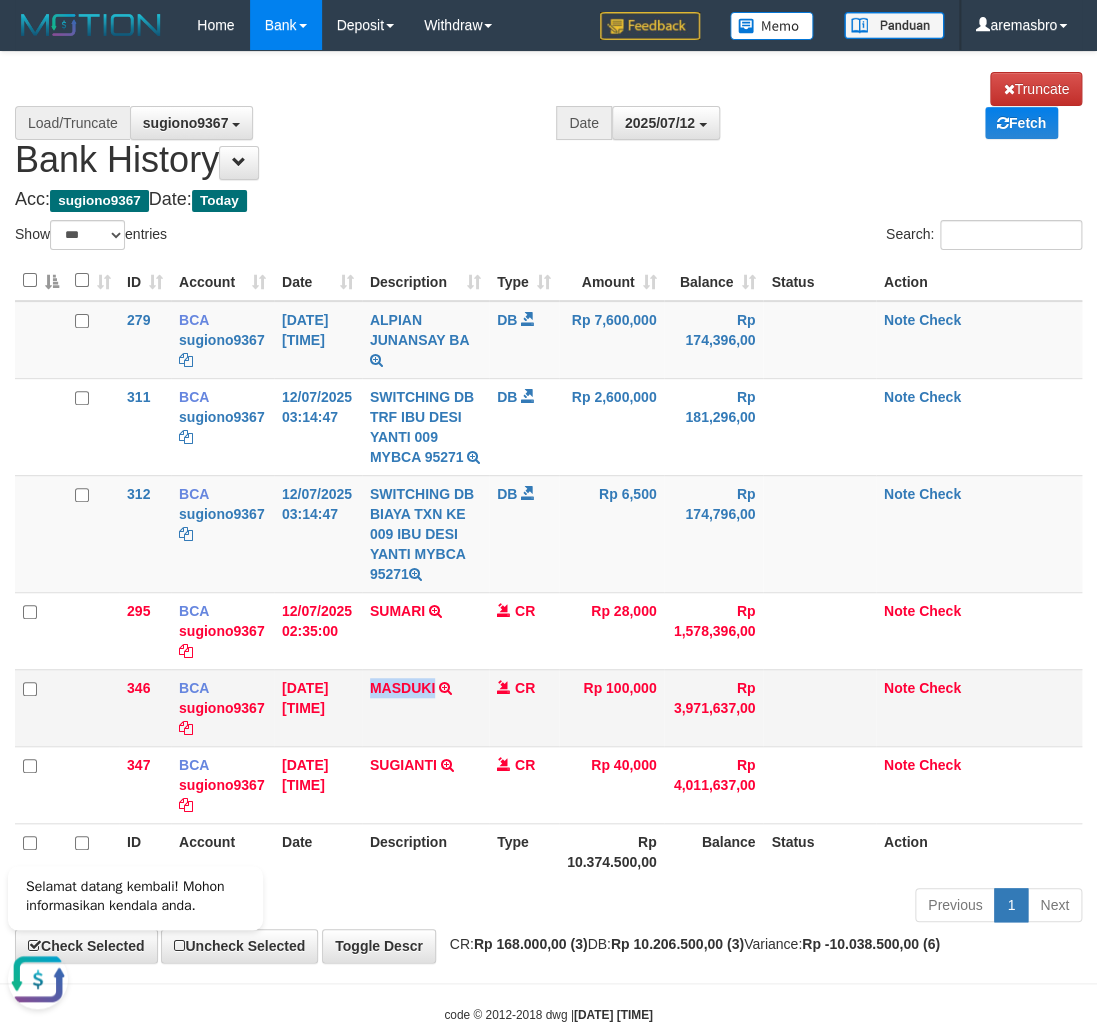 drag, startPoint x: 365, startPoint y: 632, endPoint x: 434, endPoint y: 641, distance: 69.58448 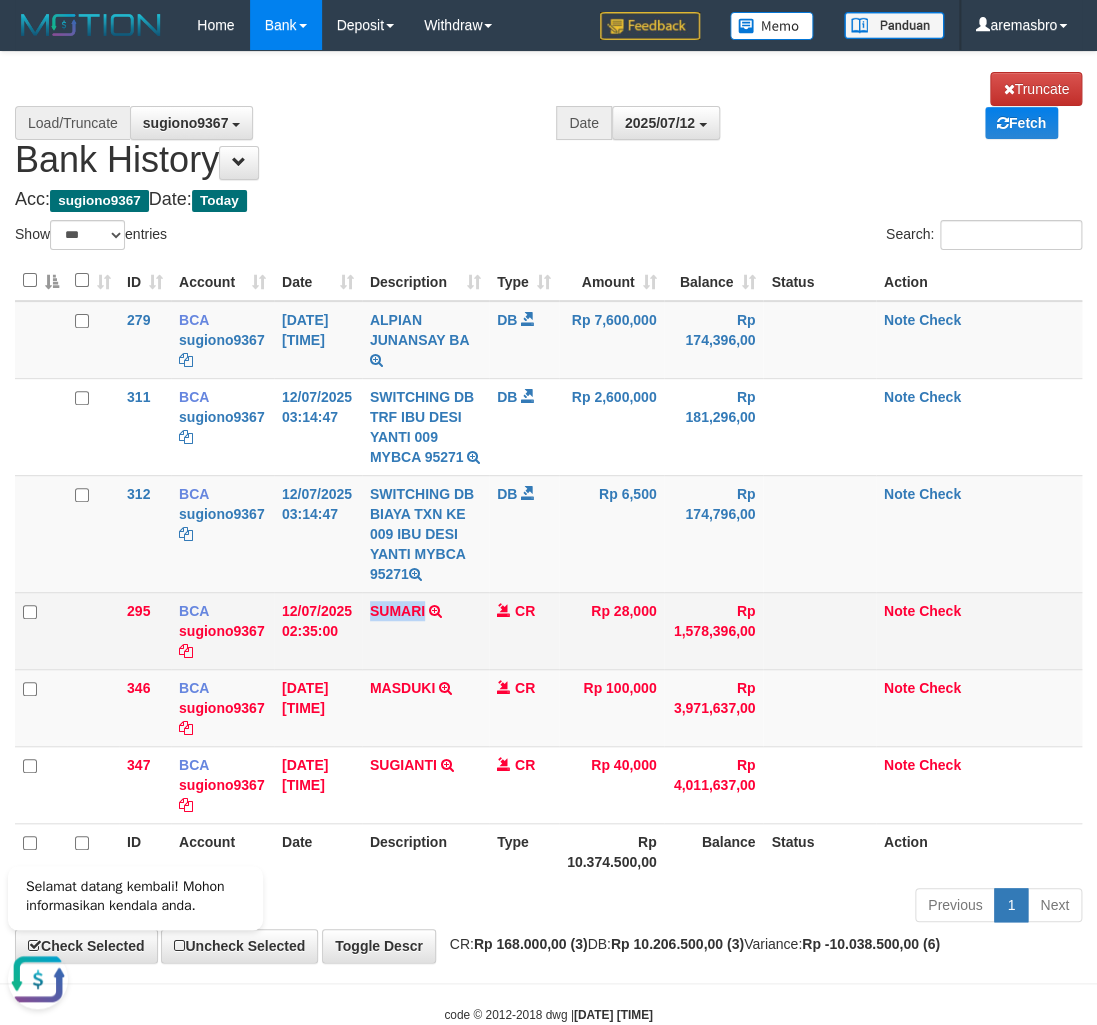 drag, startPoint x: 369, startPoint y: 549, endPoint x: 425, endPoint y: 562, distance: 57.48913 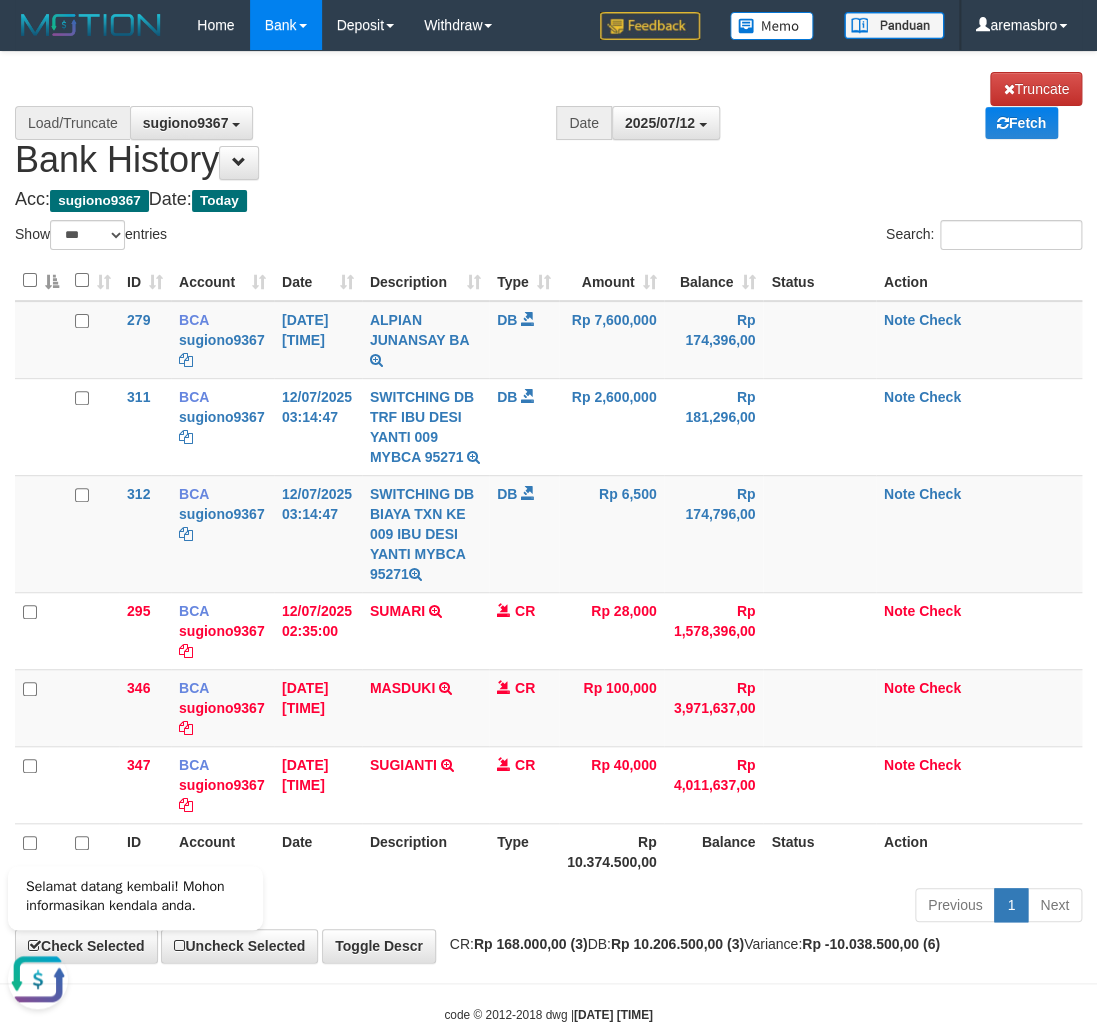 click on "Toggle navigation
Home
Bank
Account List
Load
By Website
Group
[ITOTO]													BELIJITU
By Load Group (DPS)
Group are-20
Group are-30
Mutasi Bank
Search
Sync
-" at bounding box center [548, 537] 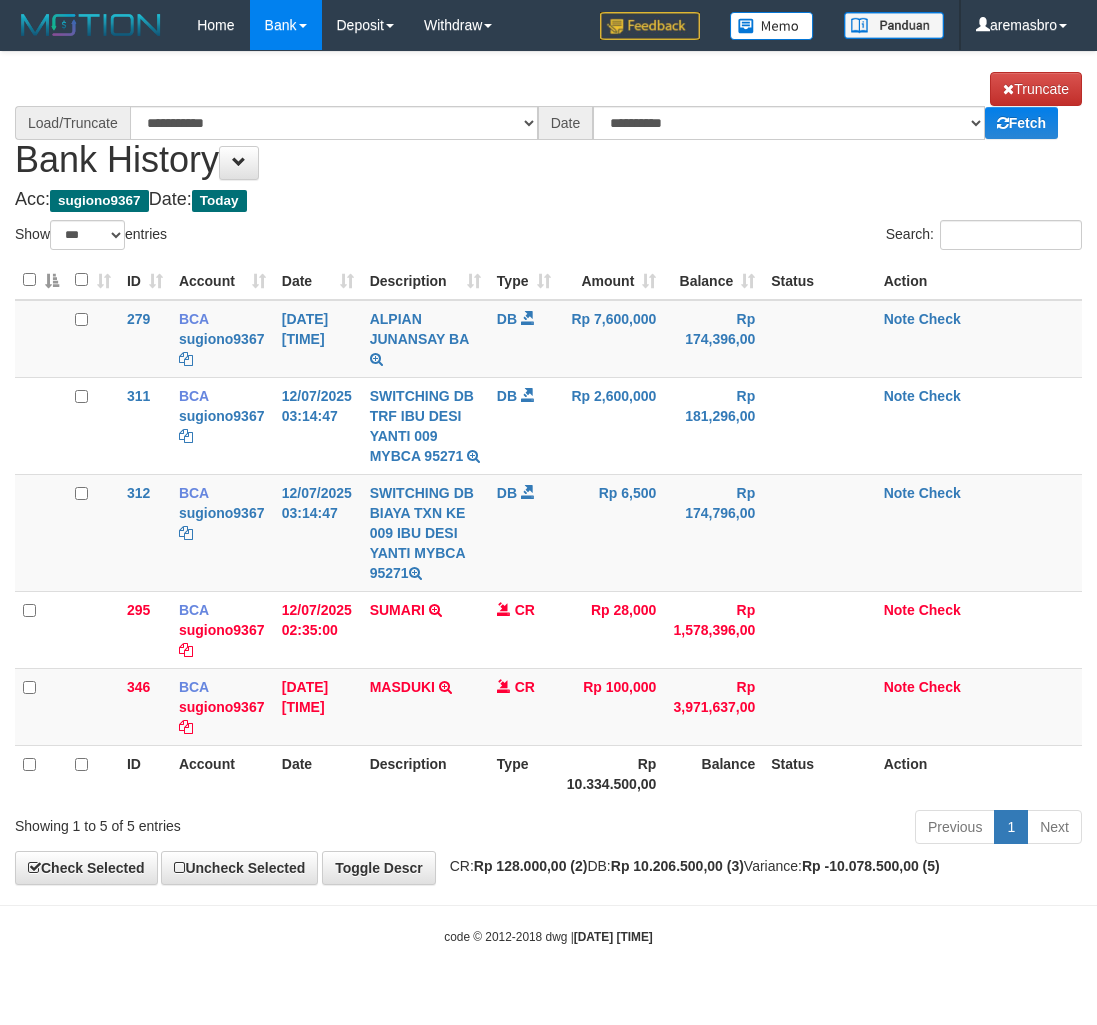select on "***" 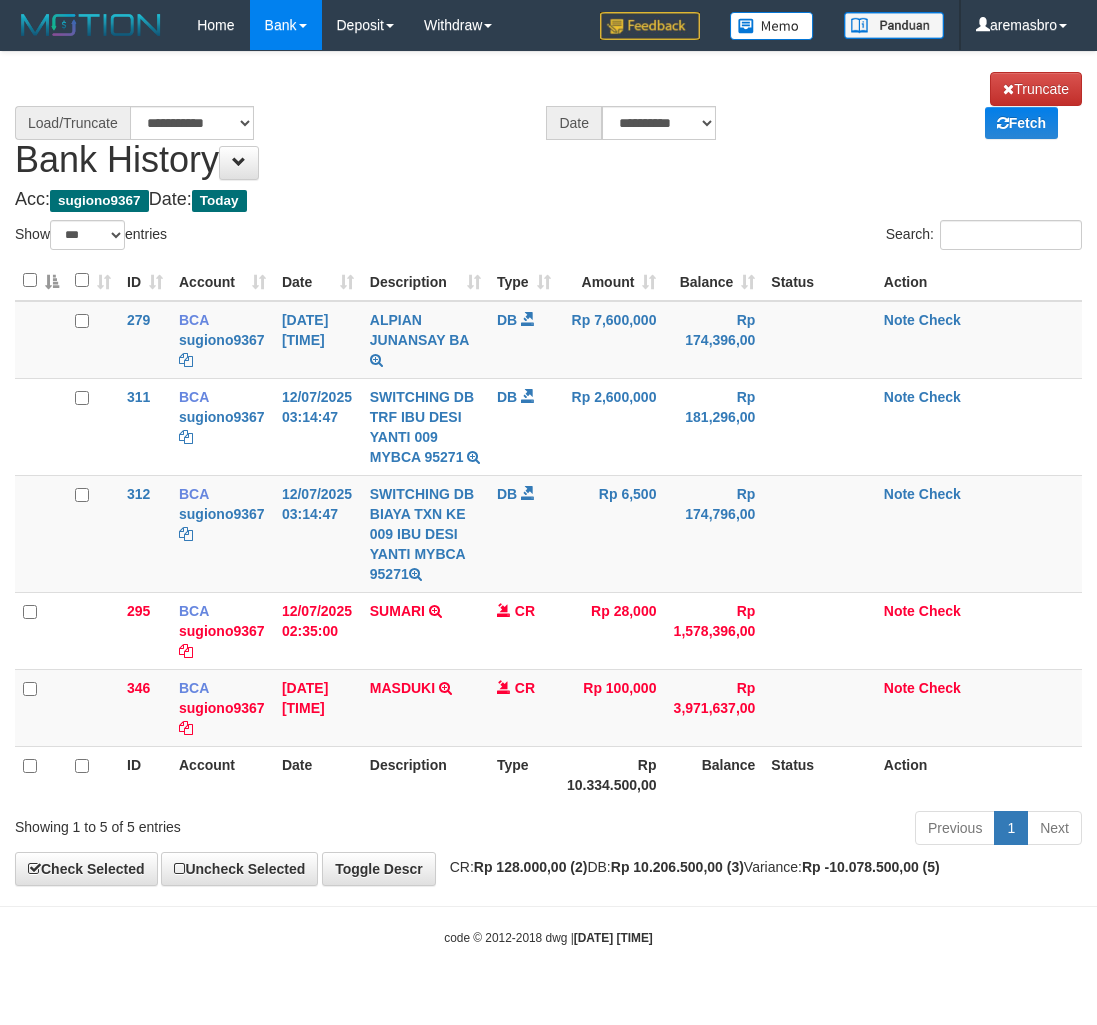 scroll, scrollTop: 0, scrollLeft: 0, axis: both 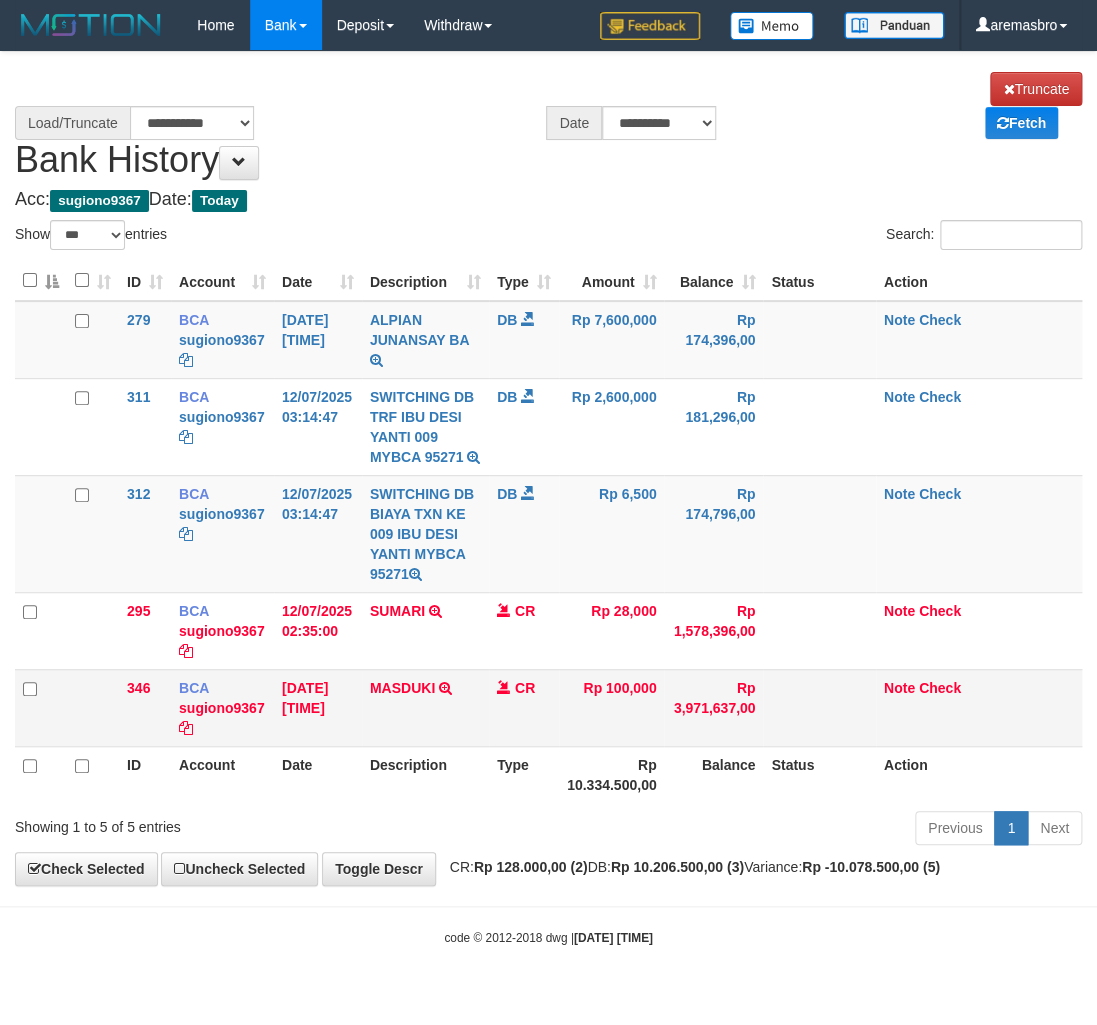 select on "****" 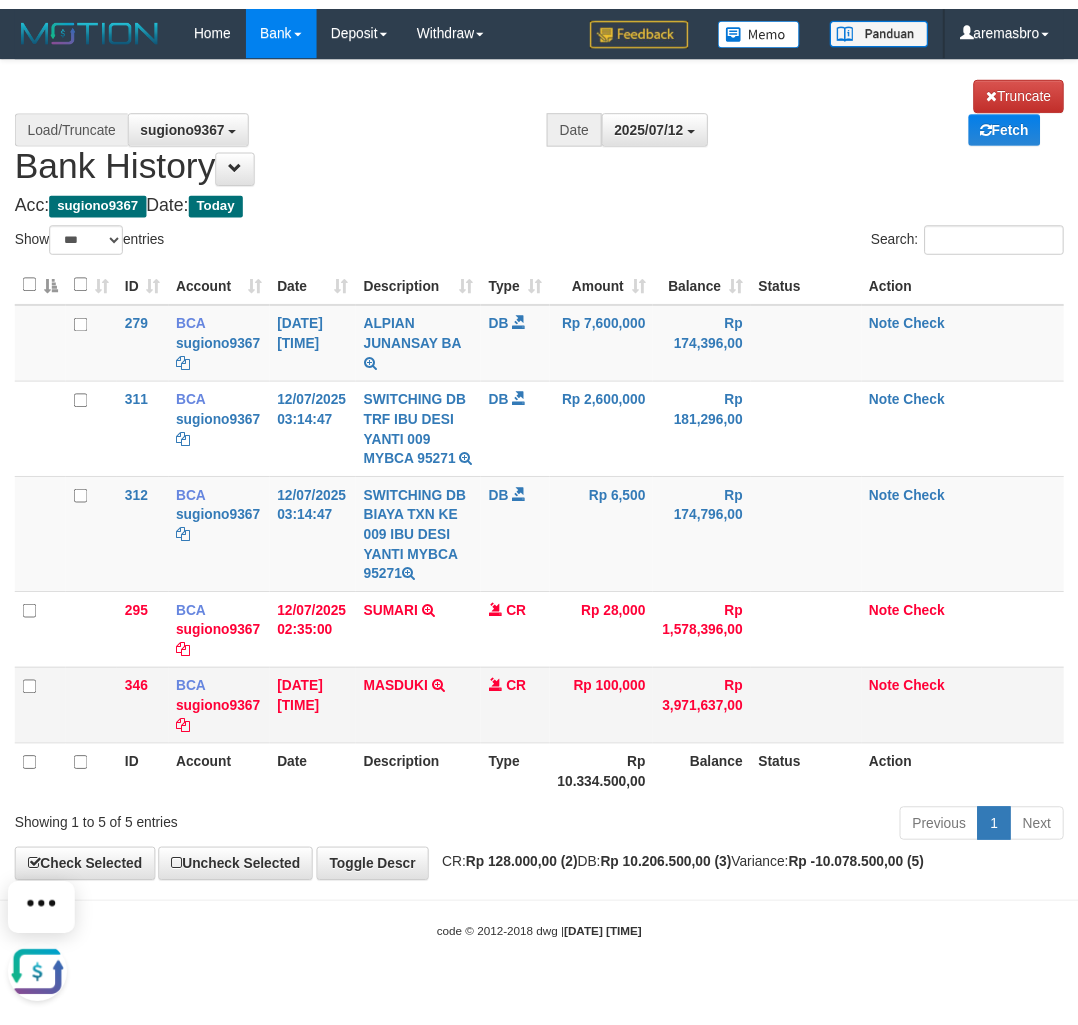 scroll, scrollTop: 0, scrollLeft: 0, axis: both 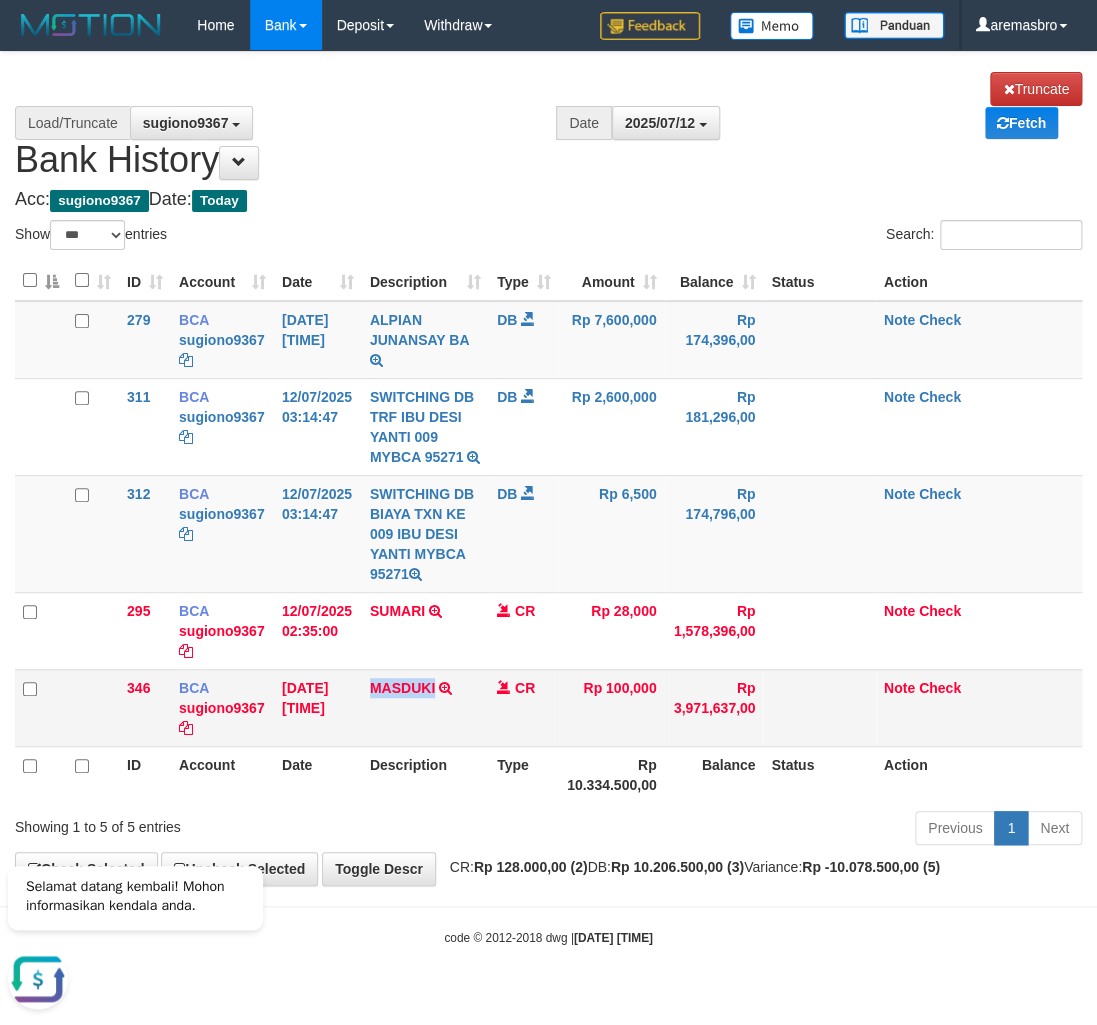 drag, startPoint x: 373, startPoint y: 631, endPoint x: 436, endPoint y: 638, distance: 63.387695 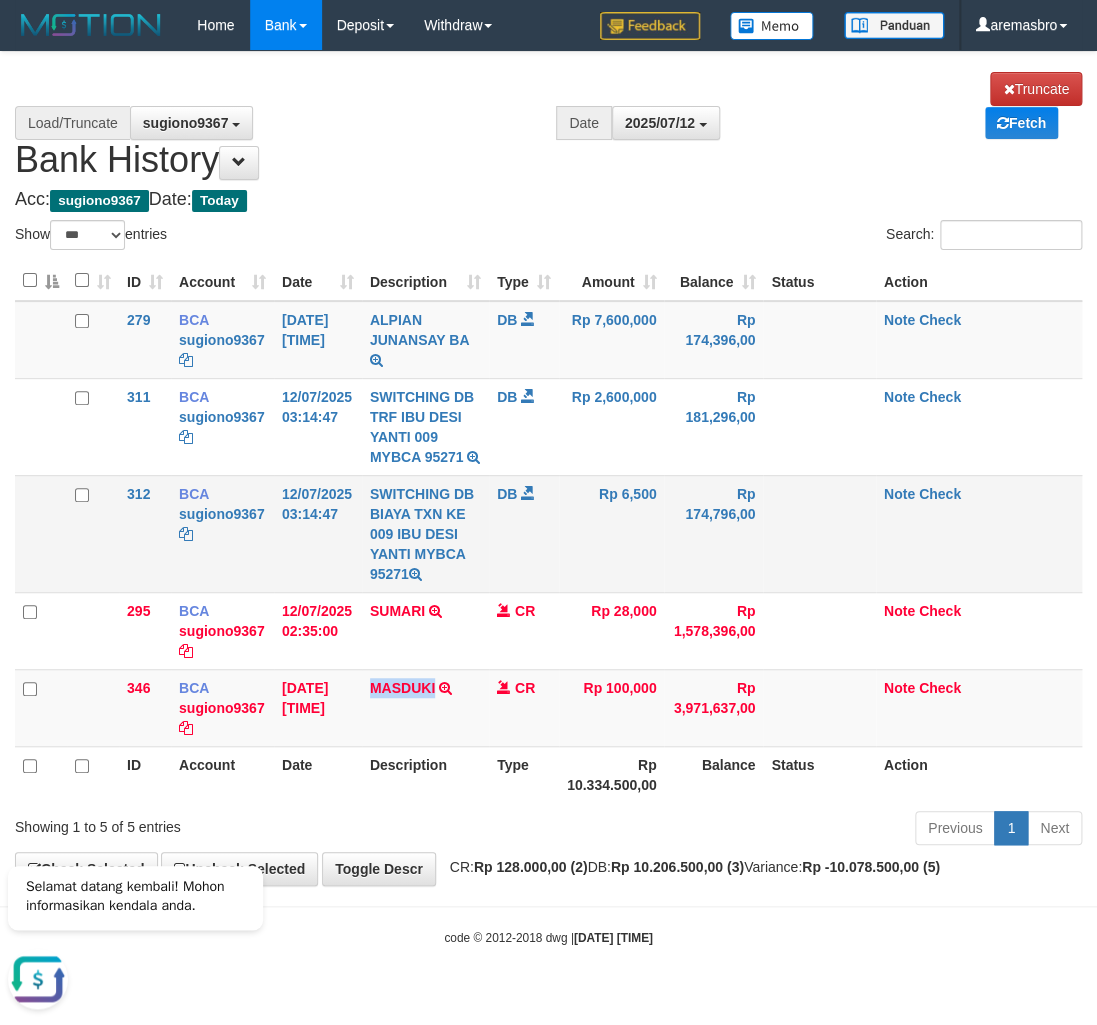 copy on "MASDUKI" 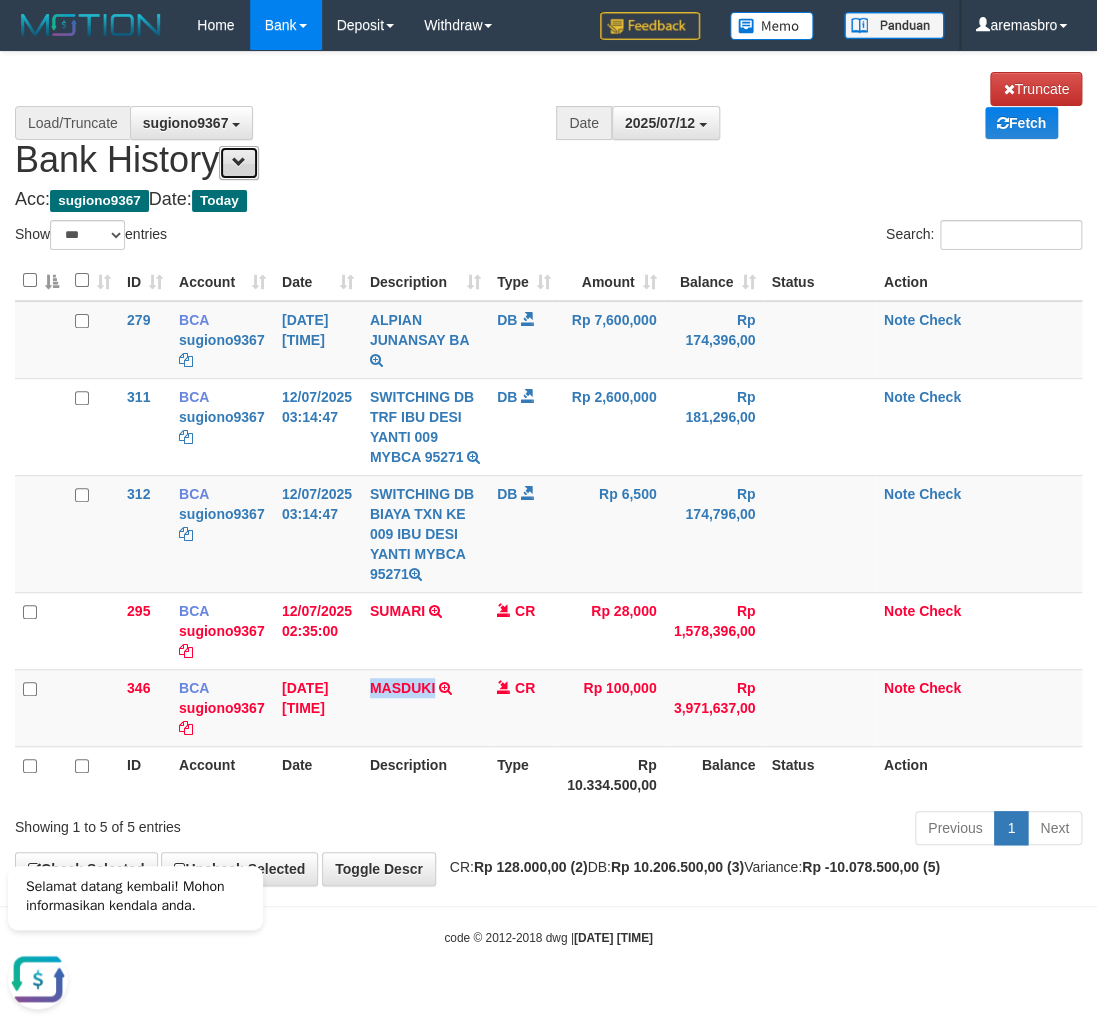 click at bounding box center [239, 162] 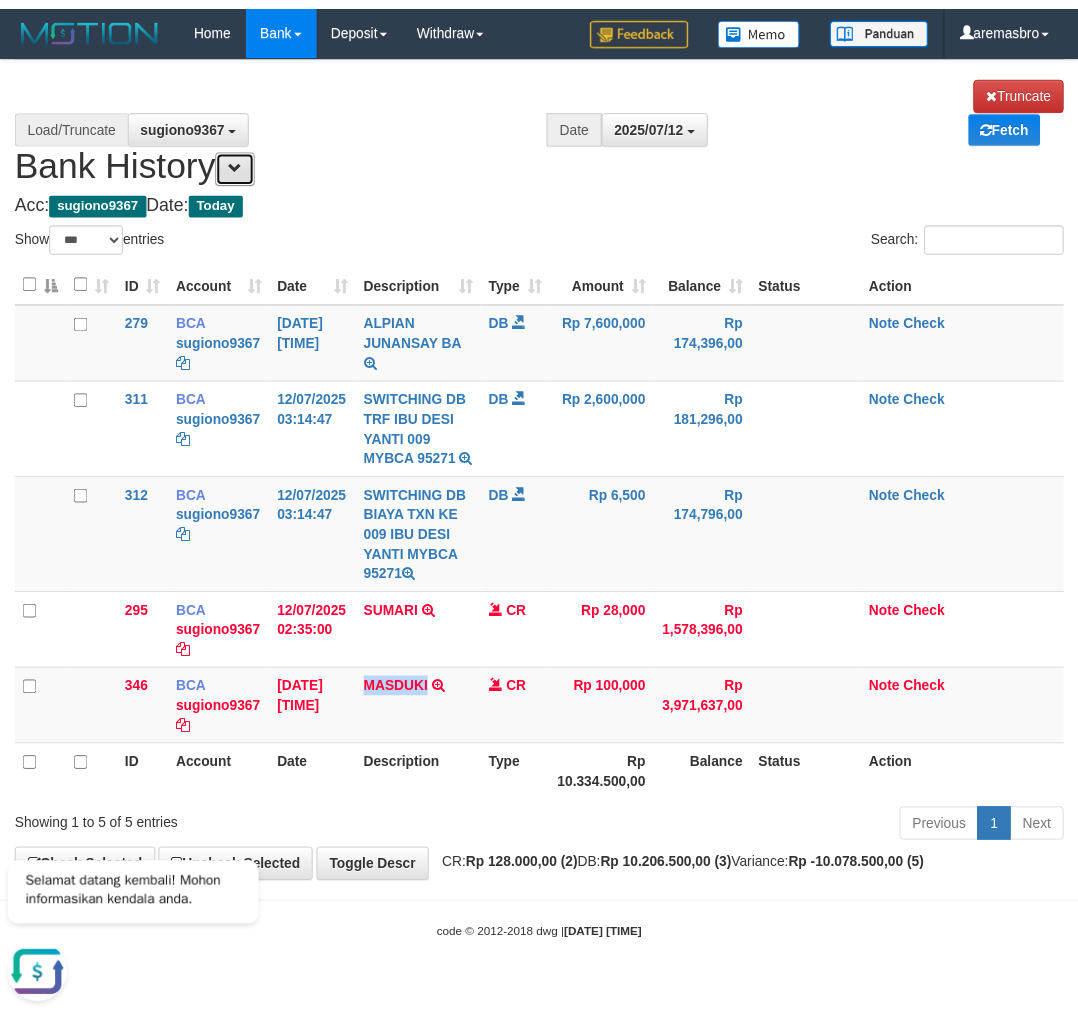 scroll, scrollTop: 17, scrollLeft: 0, axis: vertical 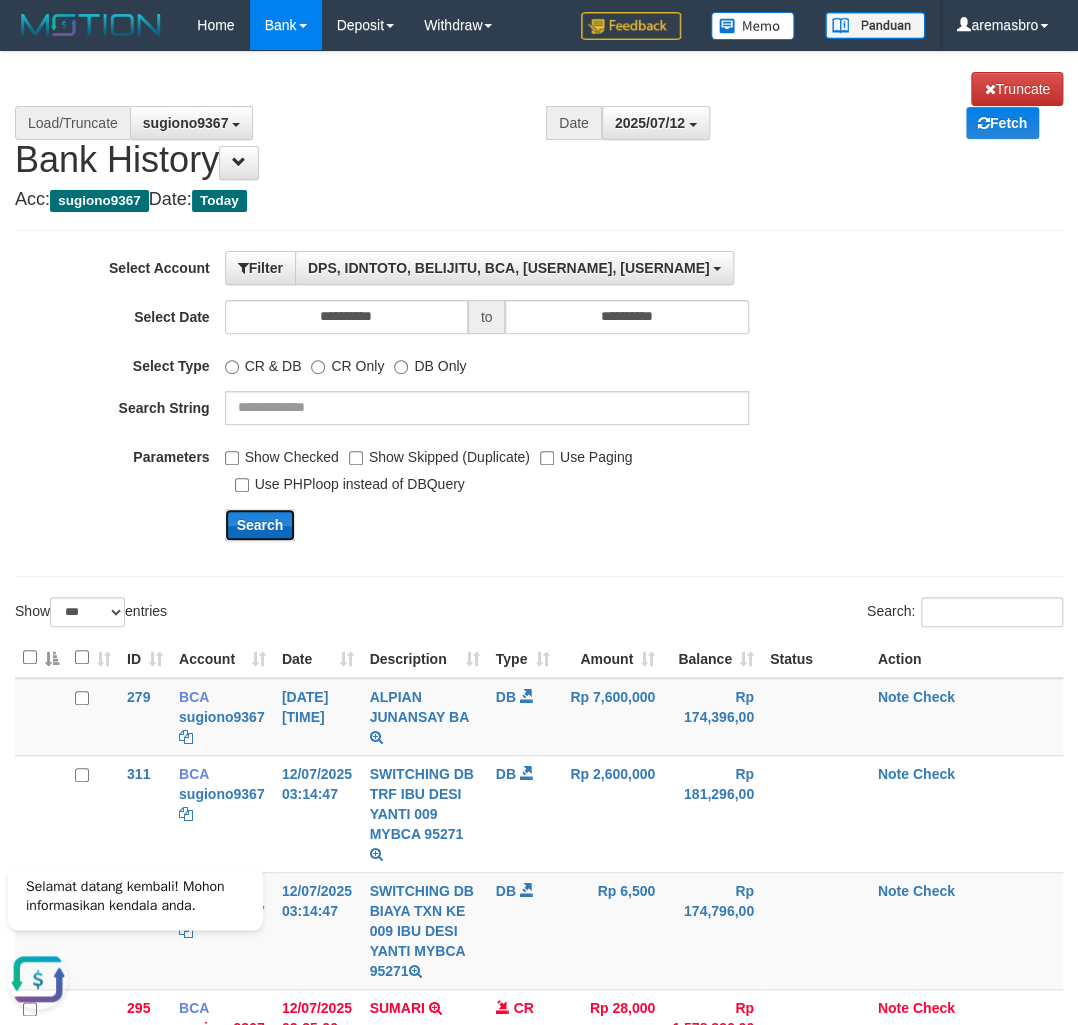 click on "Search" at bounding box center (260, 525) 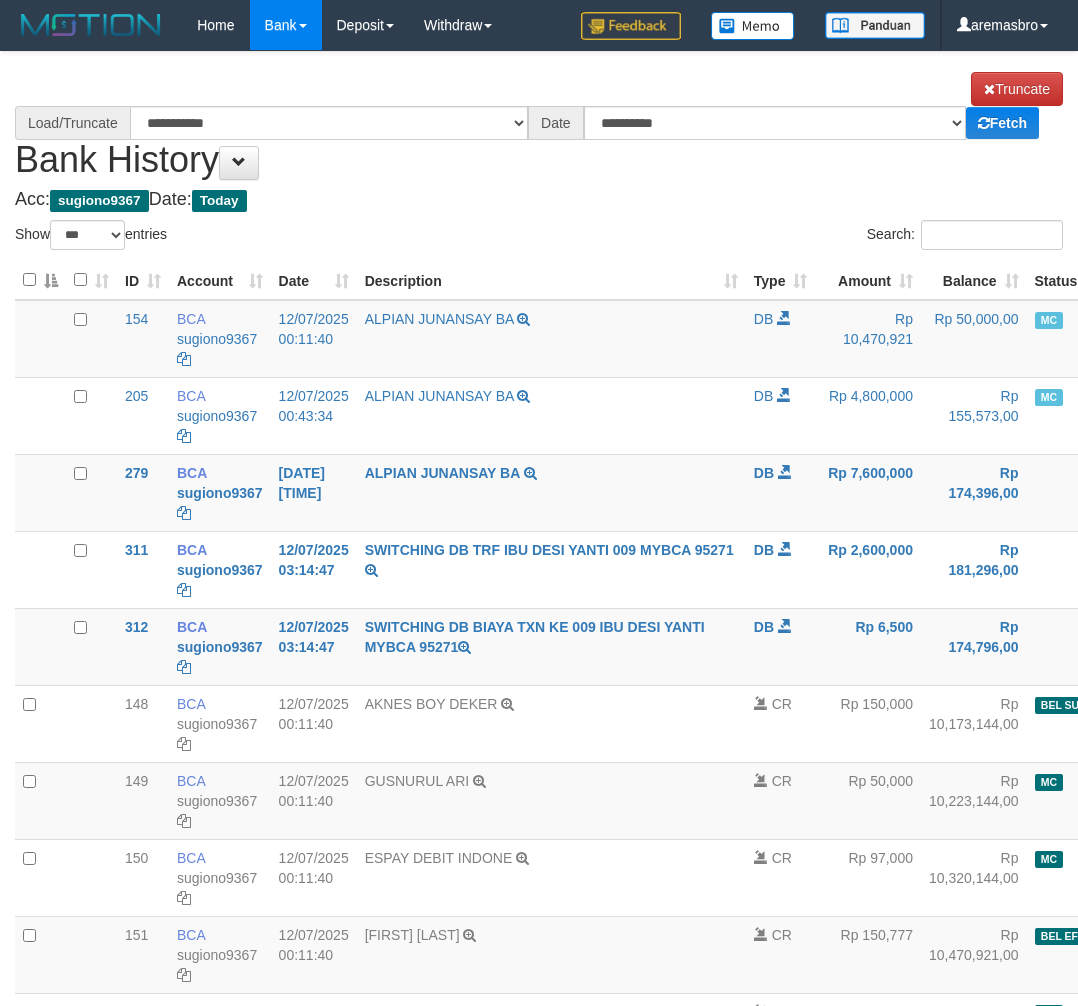 select on "***" 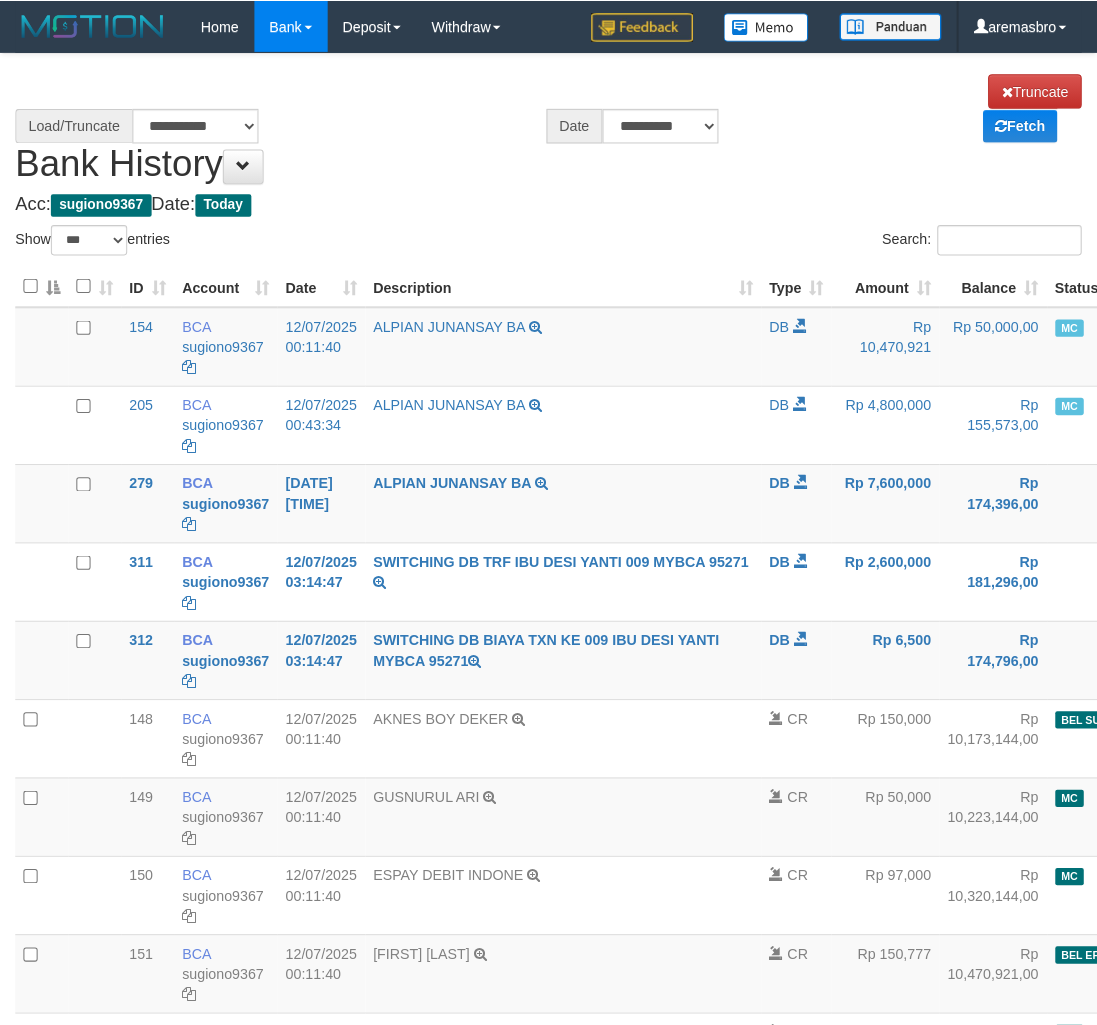 scroll, scrollTop: 0, scrollLeft: 0, axis: both 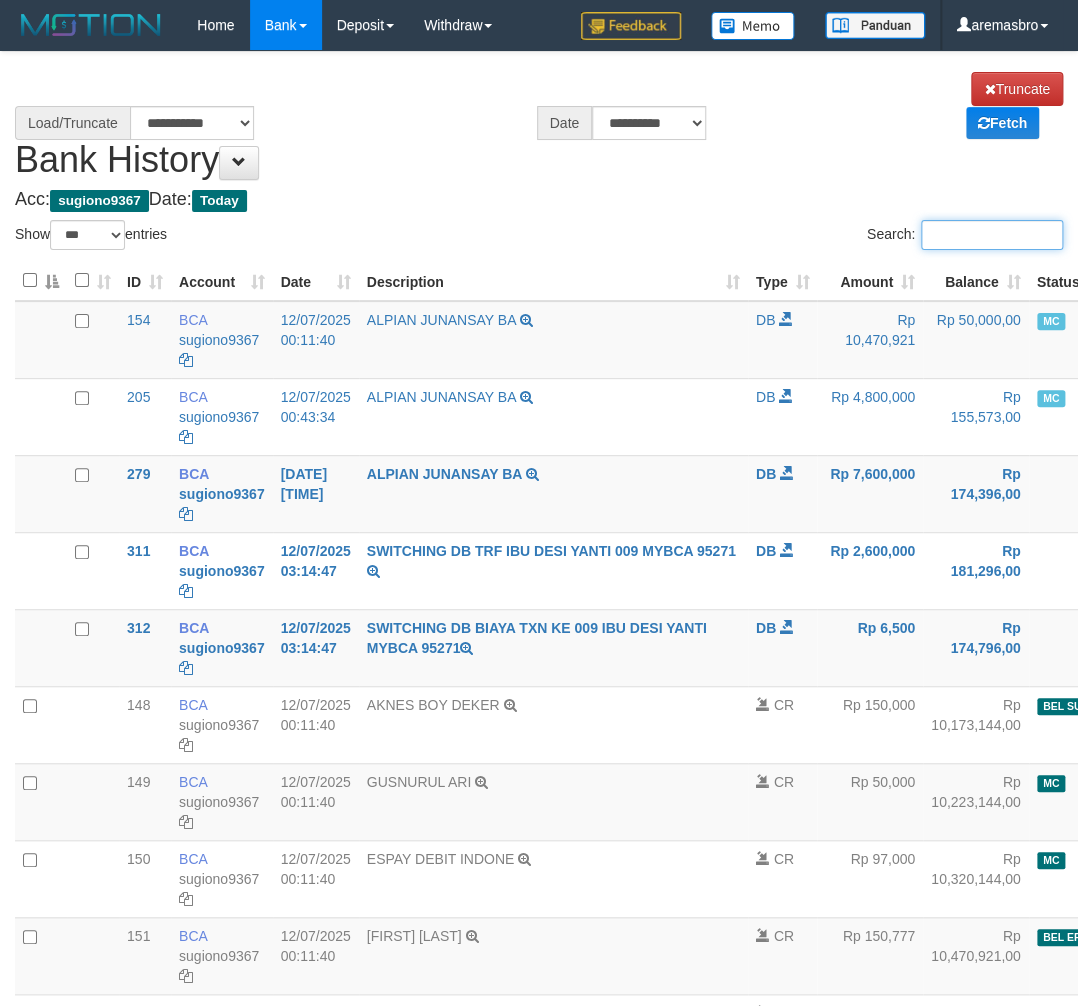 click on "Search:" at bounding box center (992, 235) 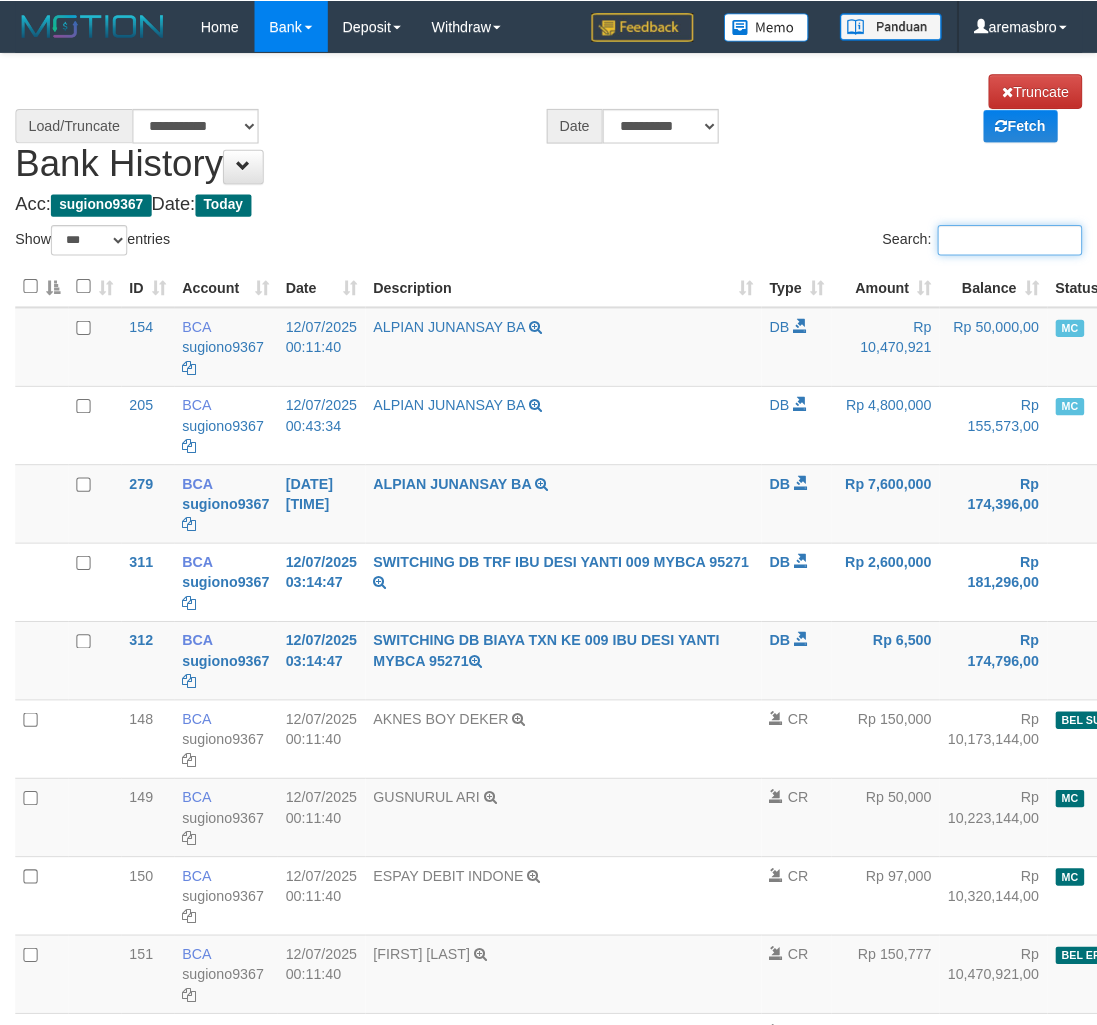 paste on "*******" 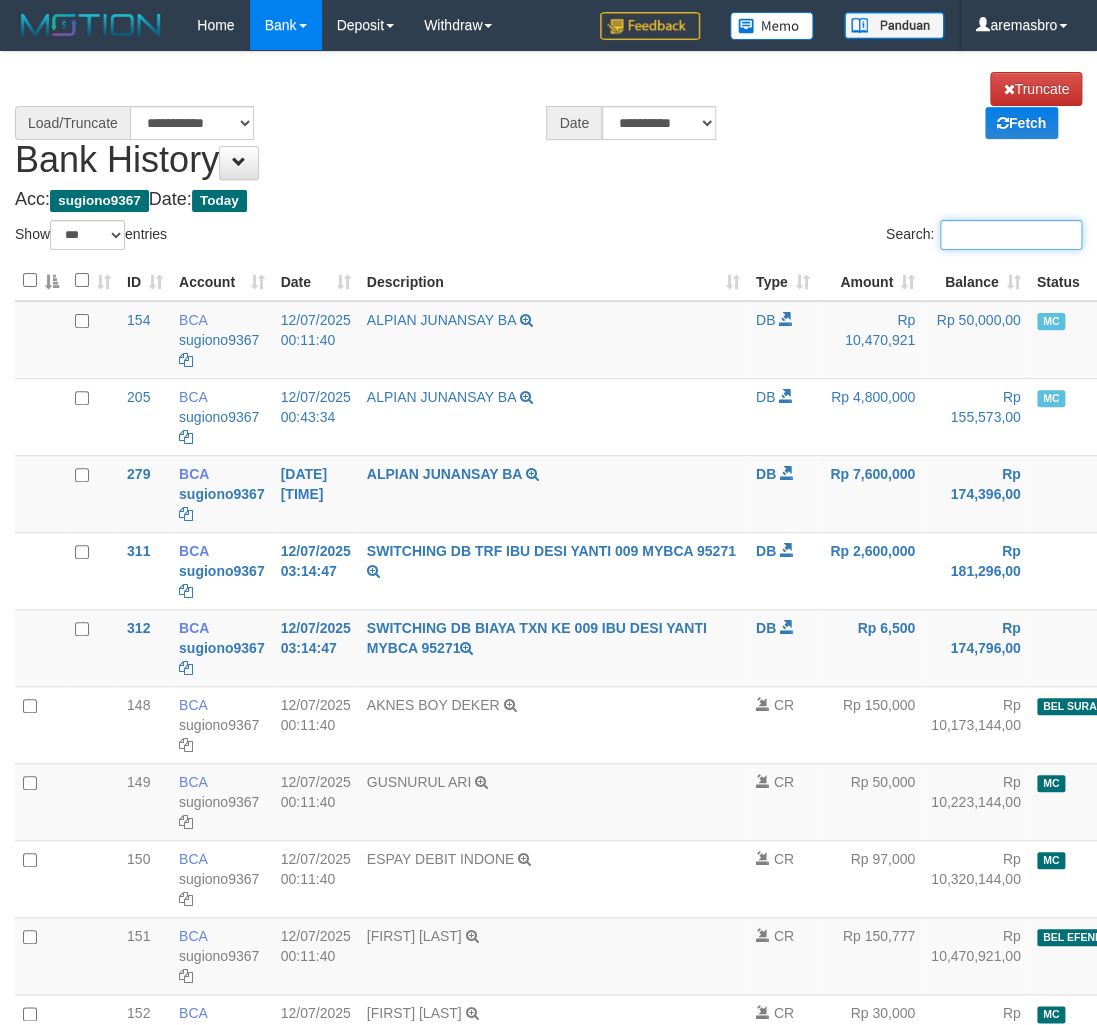 type on "*******" 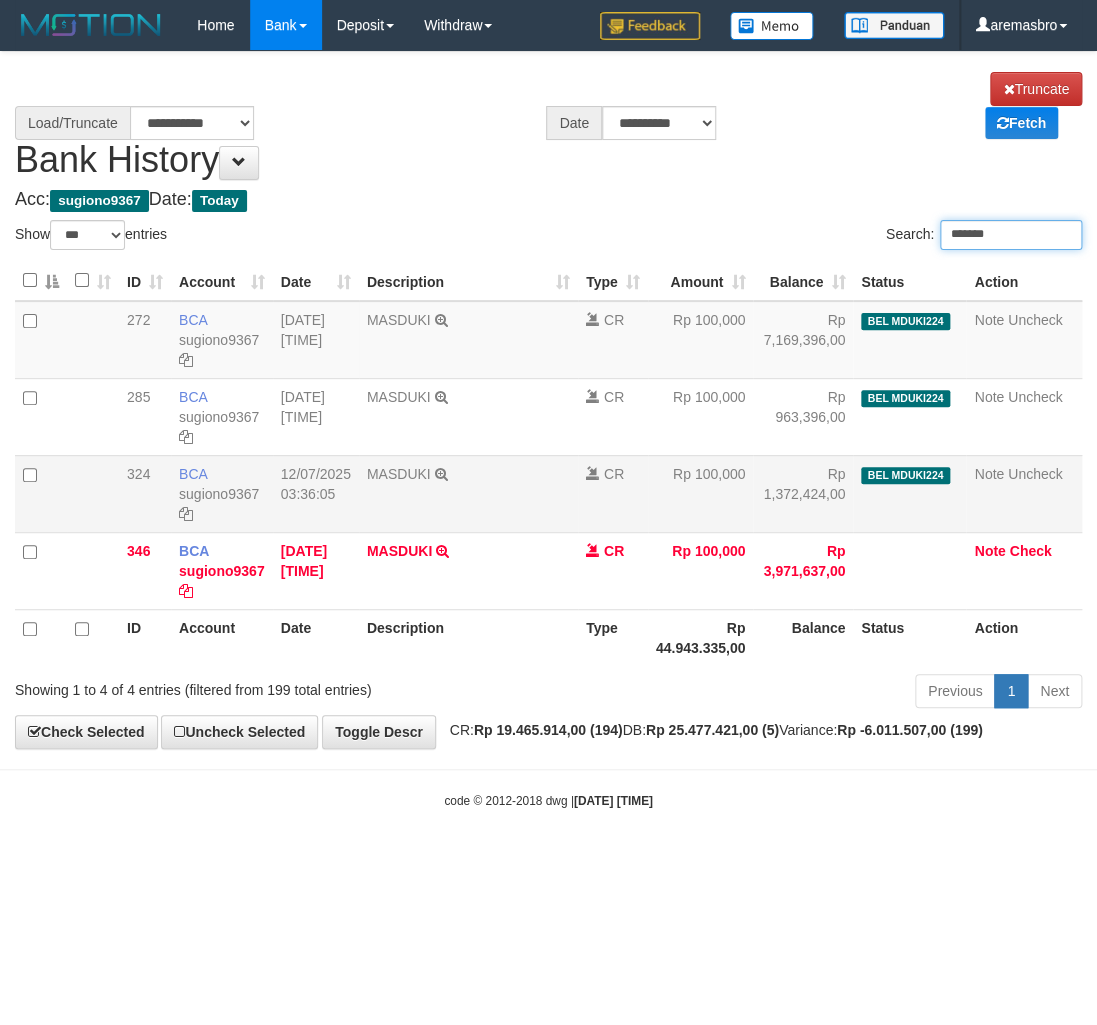 select on "****" 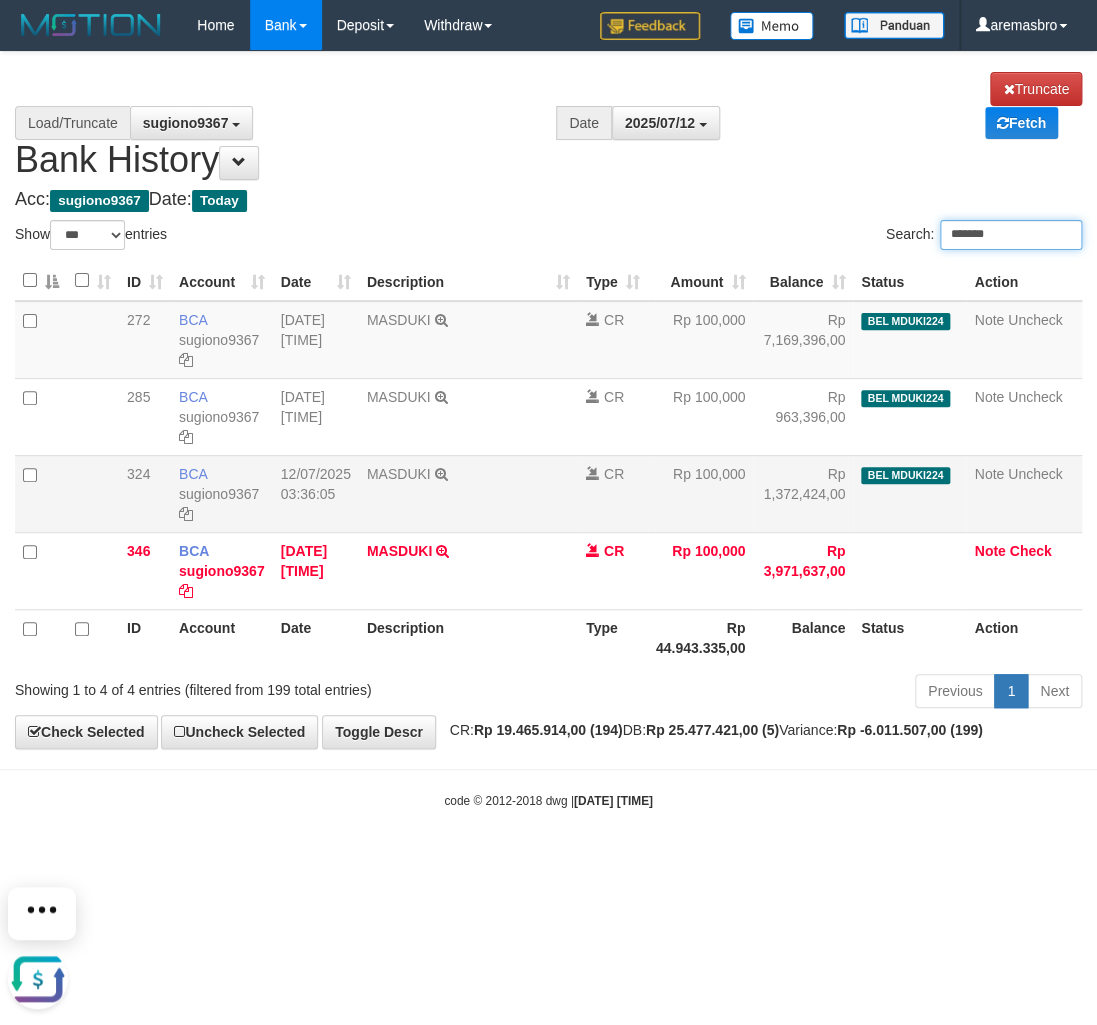 scroll, scrollTop: 0, scrollLeft: 0, axis: both 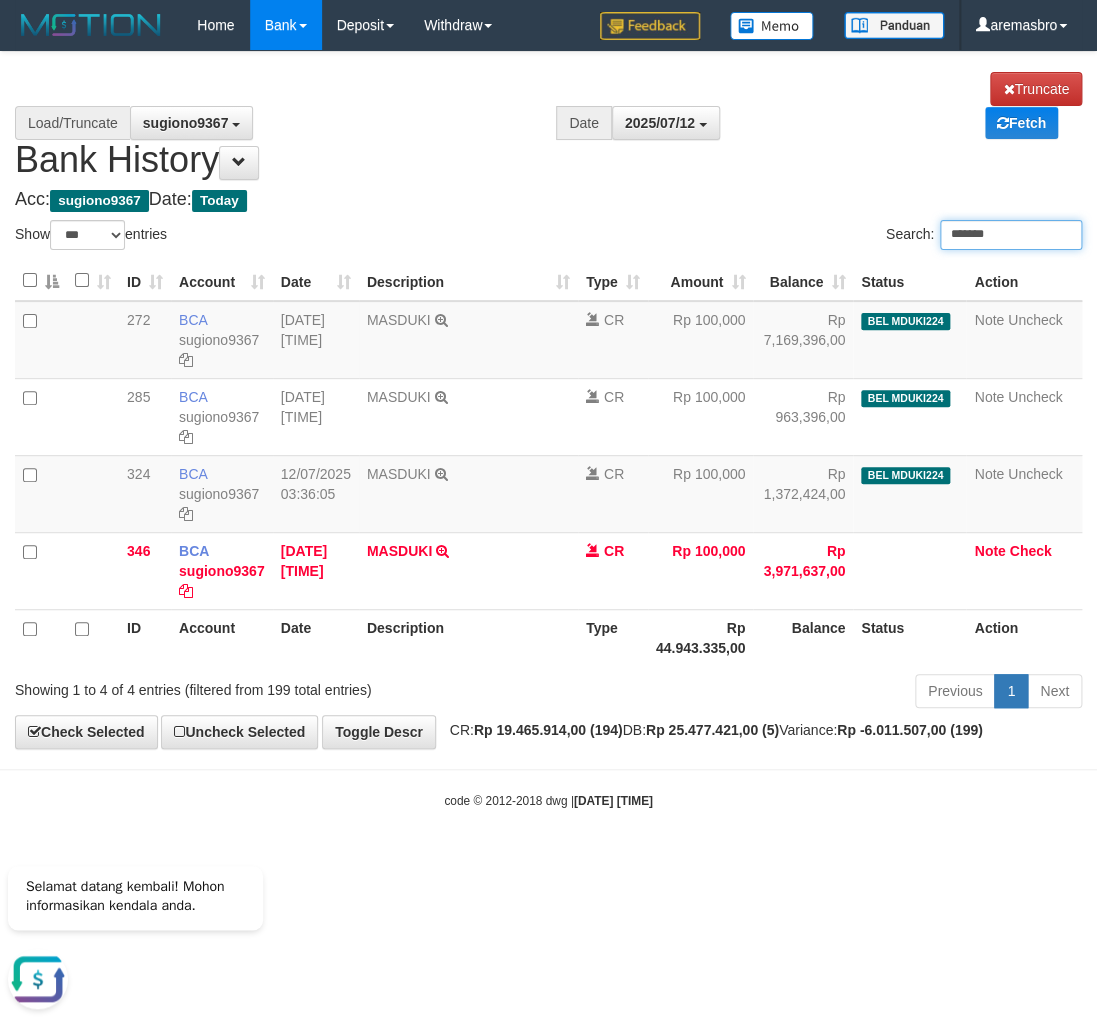 type on "*******" 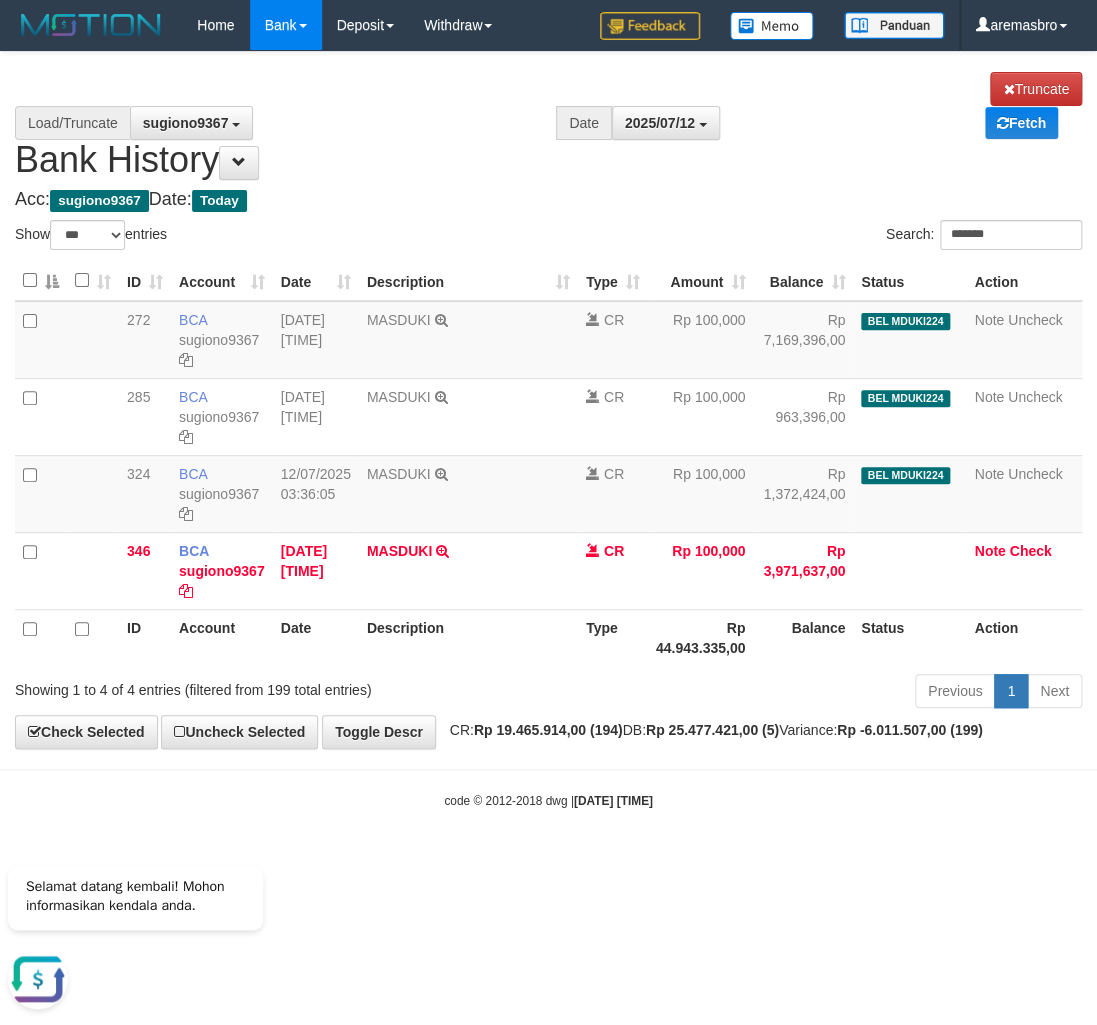 click on "Toggle navigation
Home
Bank
Account List
Load
By Website
Group
[ITOTO]													BELIJITU
By Load Group (DPS)
Group are-20
Group are-30
Mutasi Bank
Search
Sync
-" at bounding box center (548, 430) 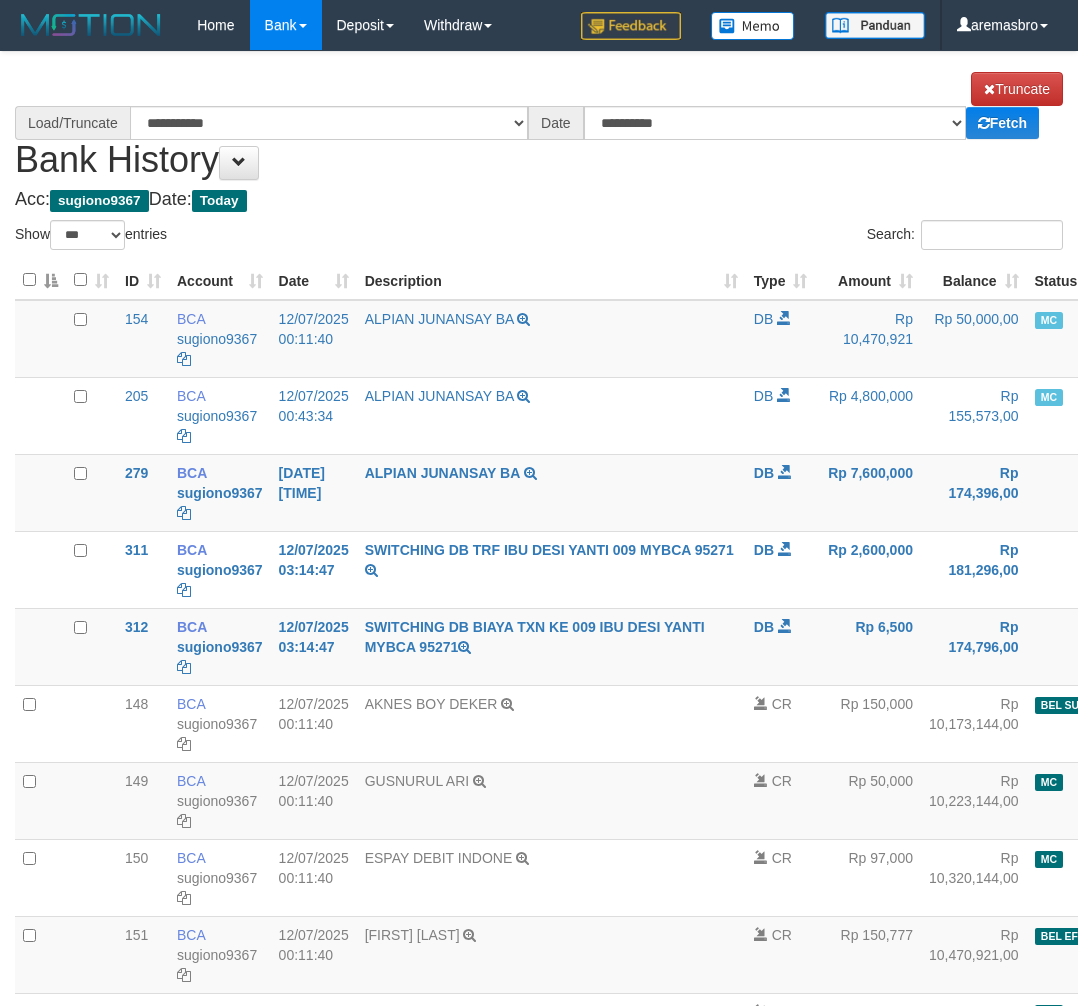 select on "***" 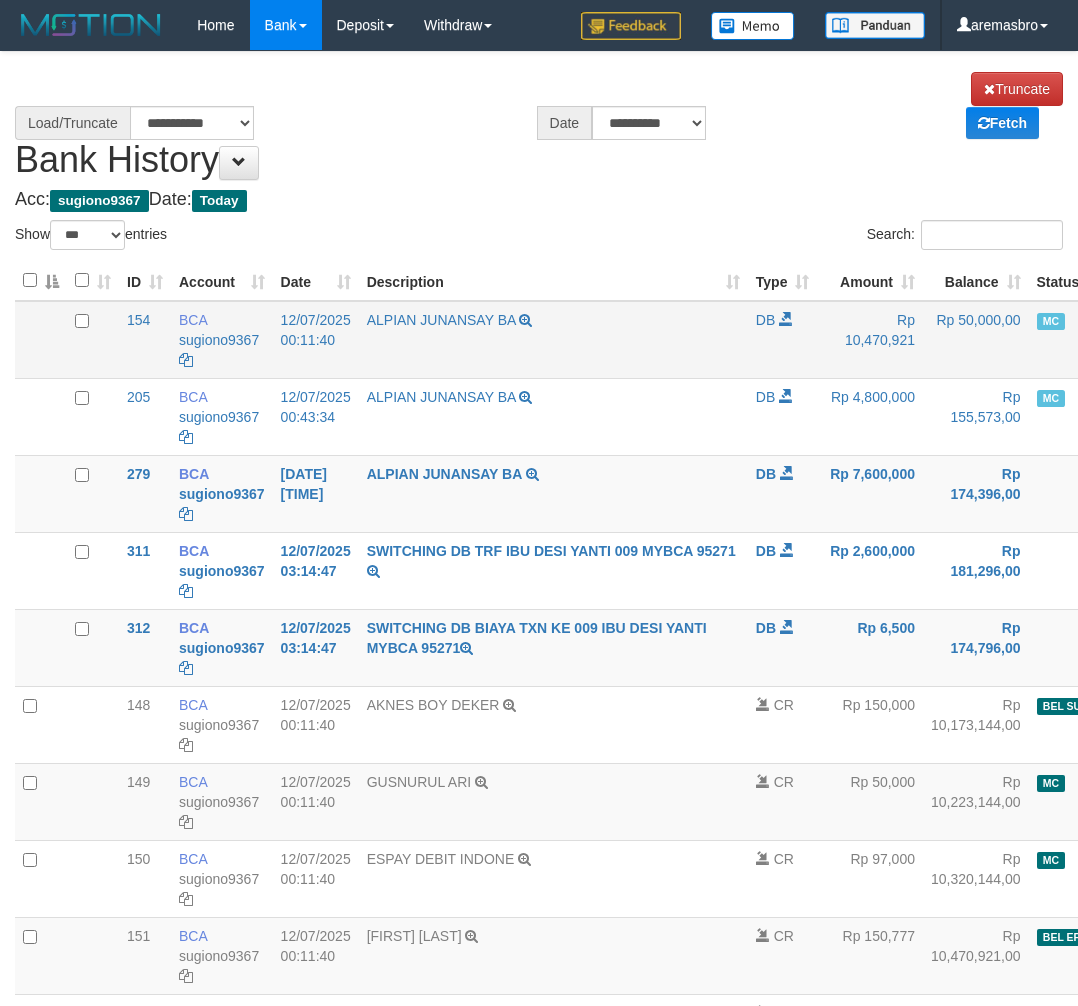 scroll, scrollTop: 0, scrollLeft: 0, axis: both 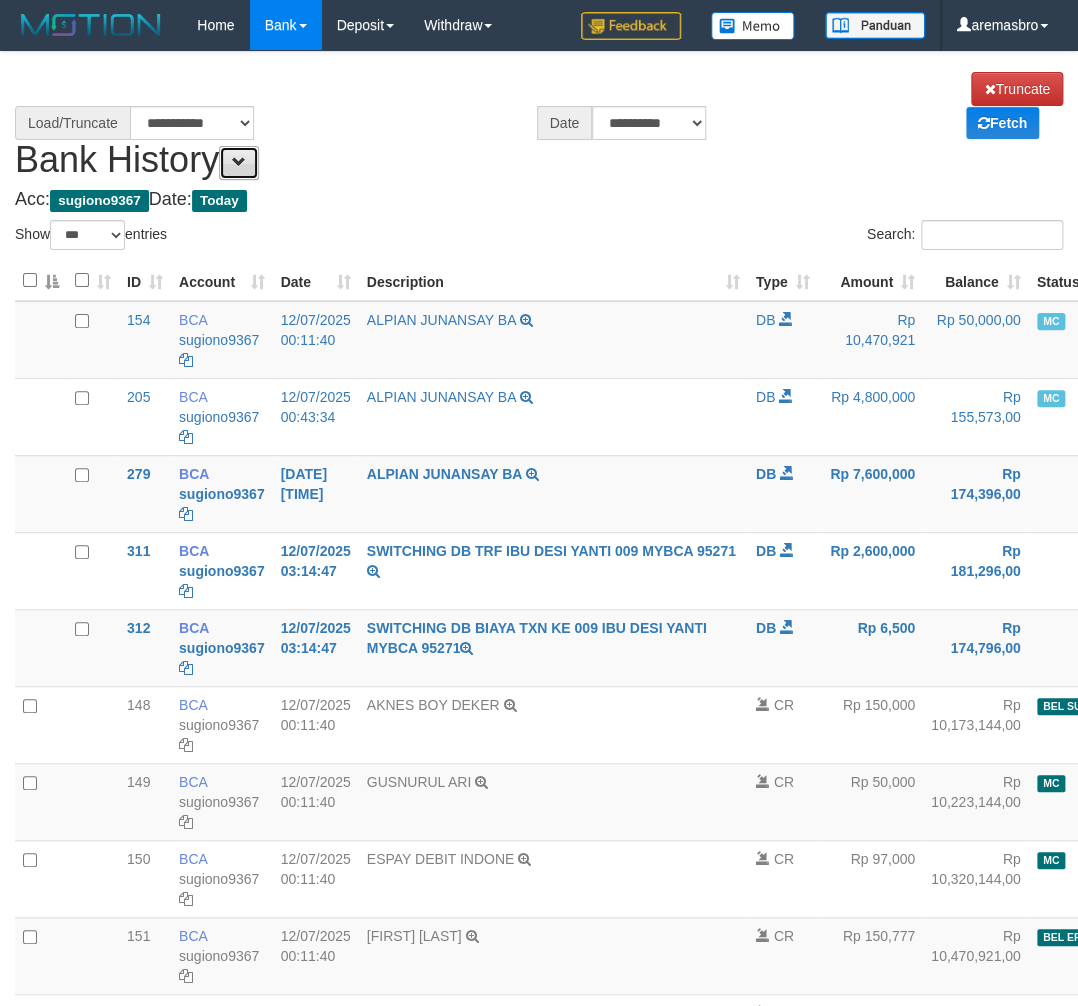click at bounding box center [239, 162] 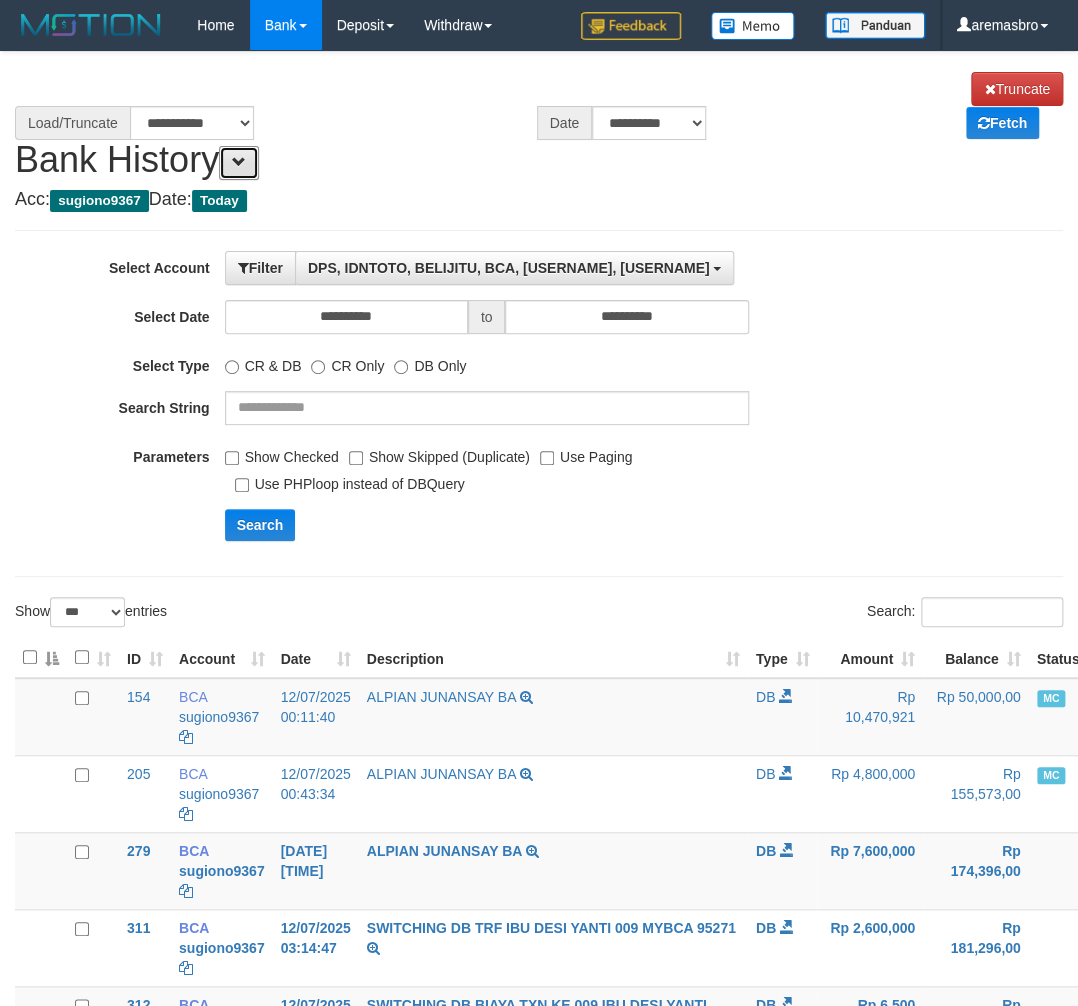 scroll, scrollTop: 17, scrollLeft: 0, axis: vertical 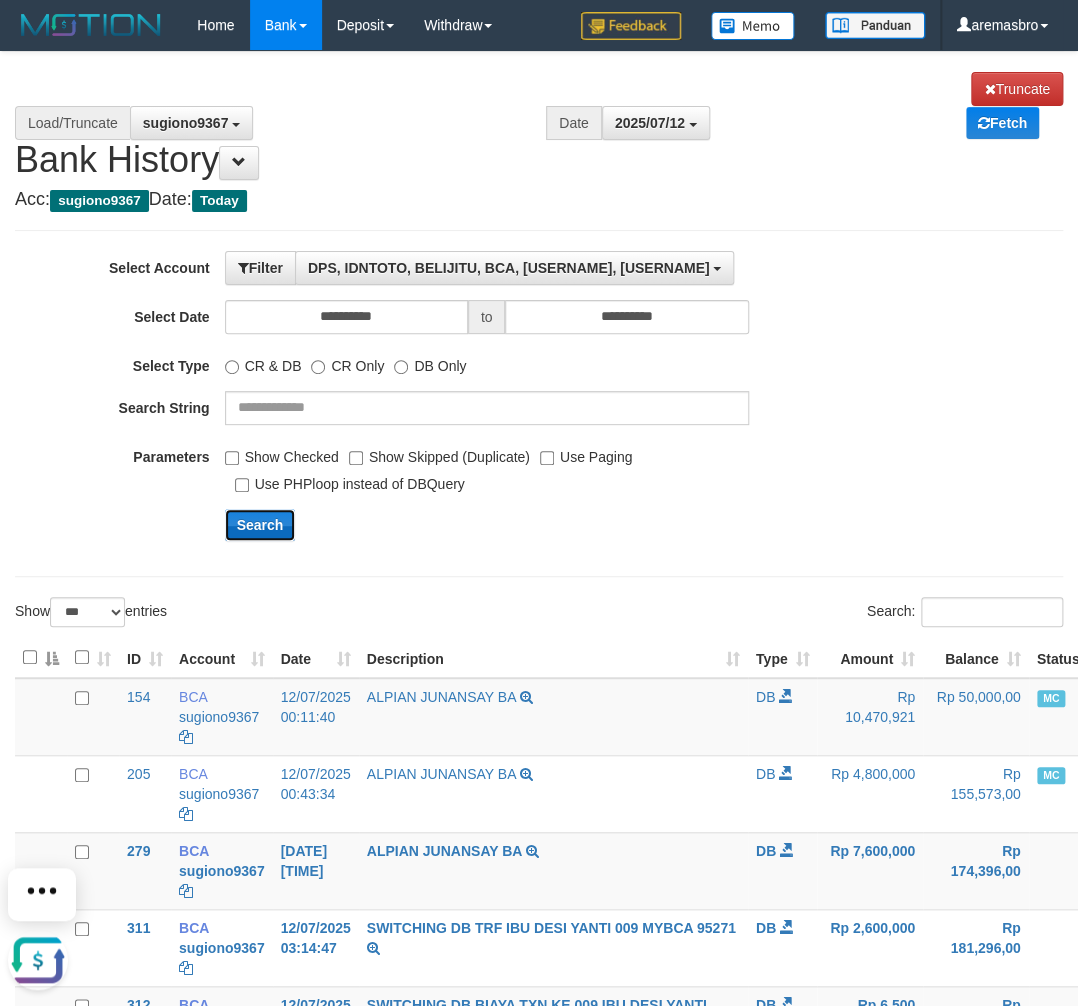 click on "Search" at bounding box center [260, 525] 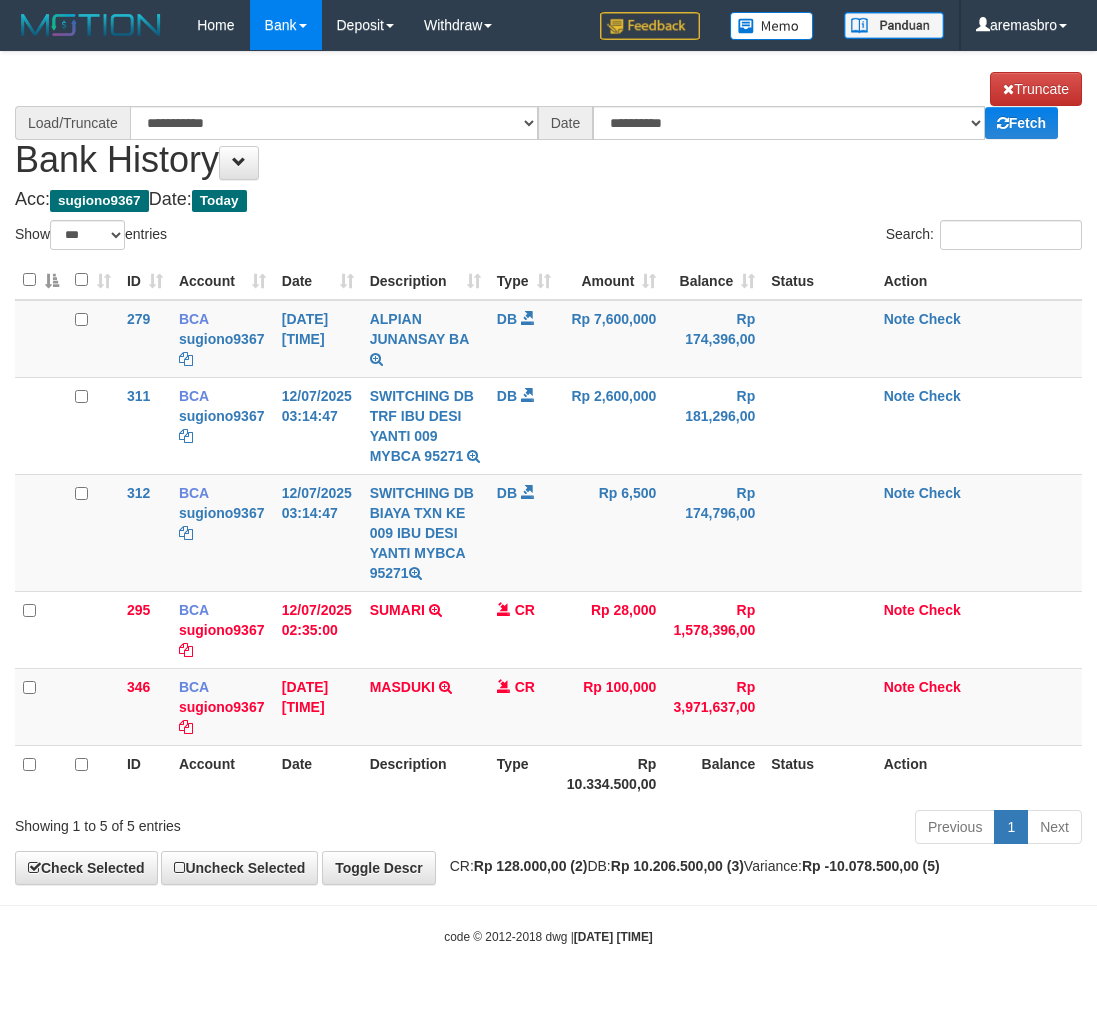 select on "***" 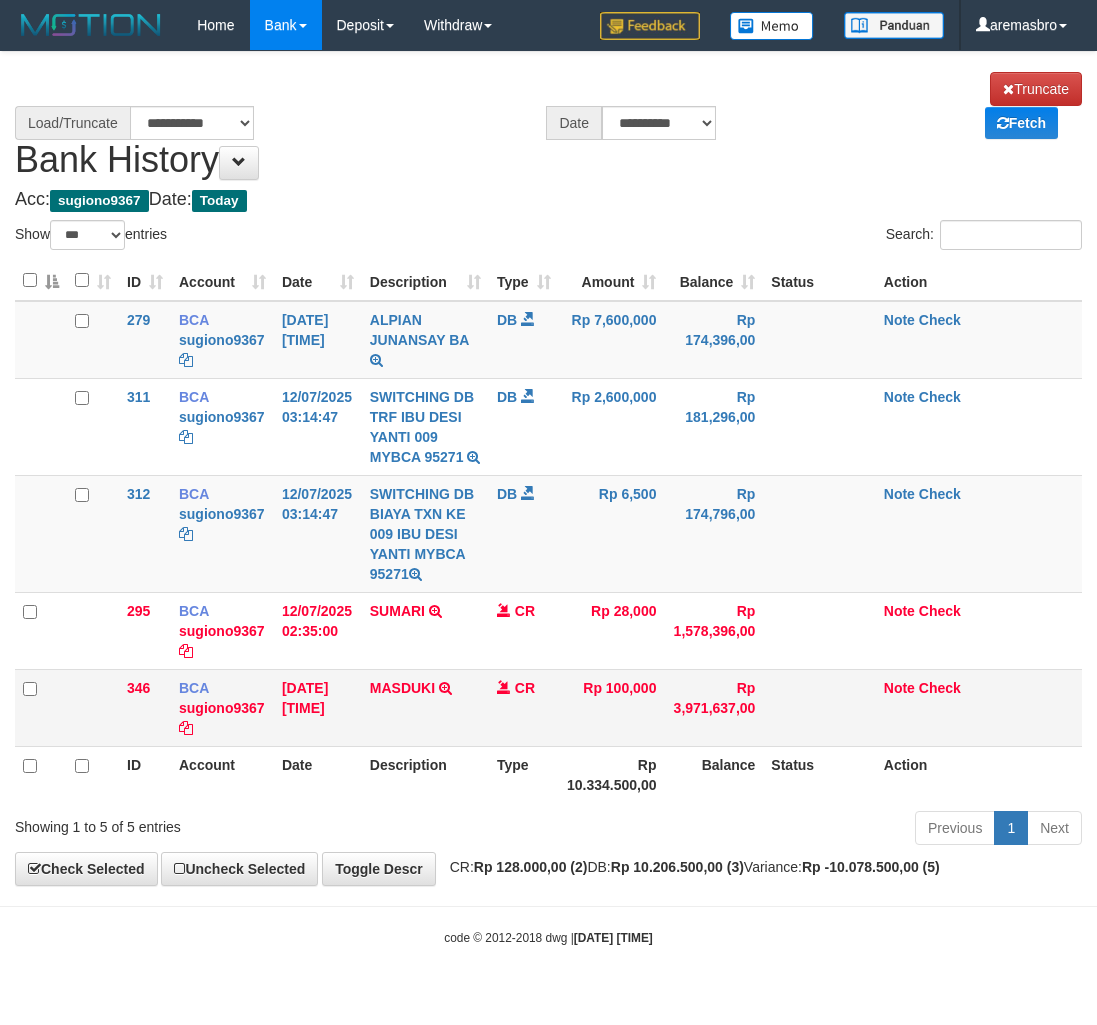 scroll, scrollTop: 0, scrollLeft: 0, axis: both 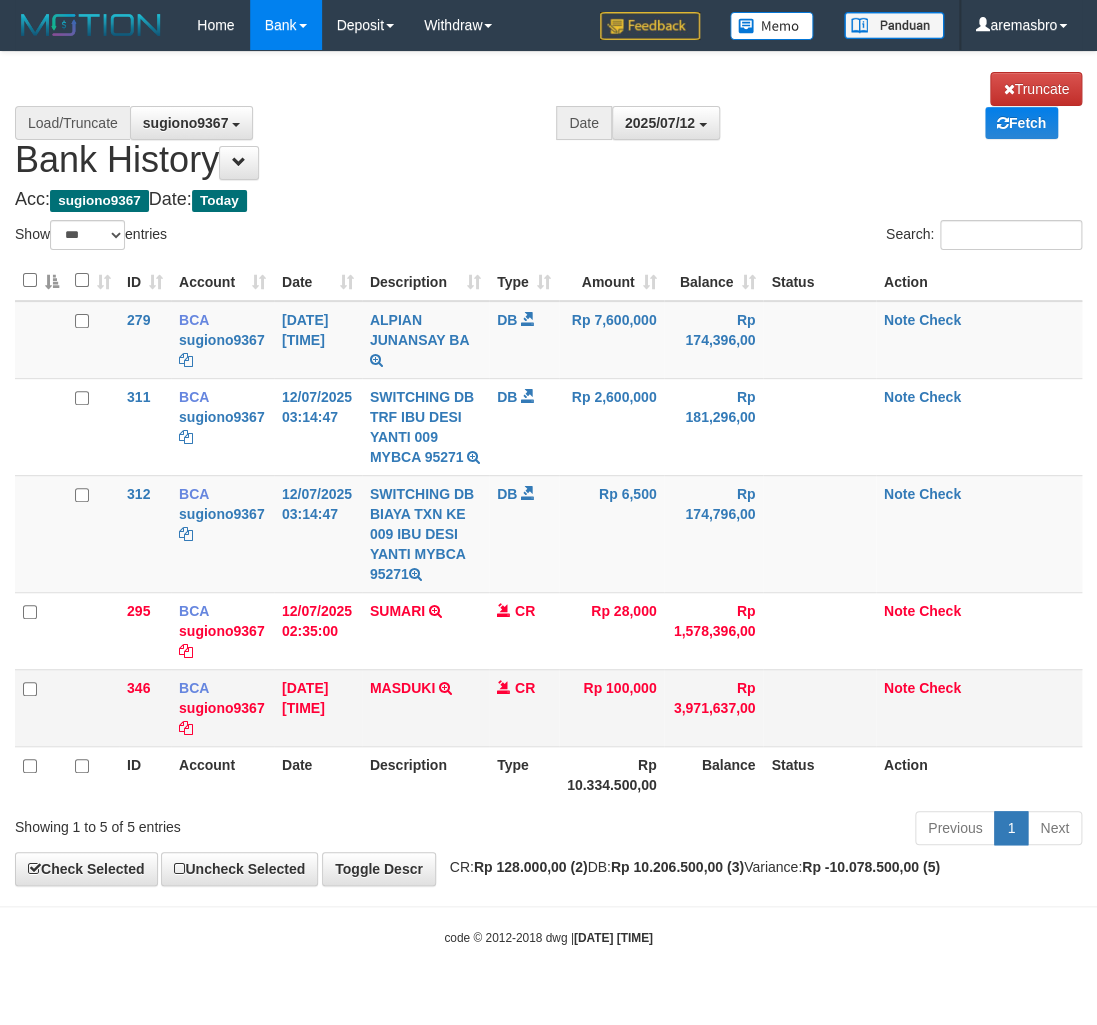 select on "****" 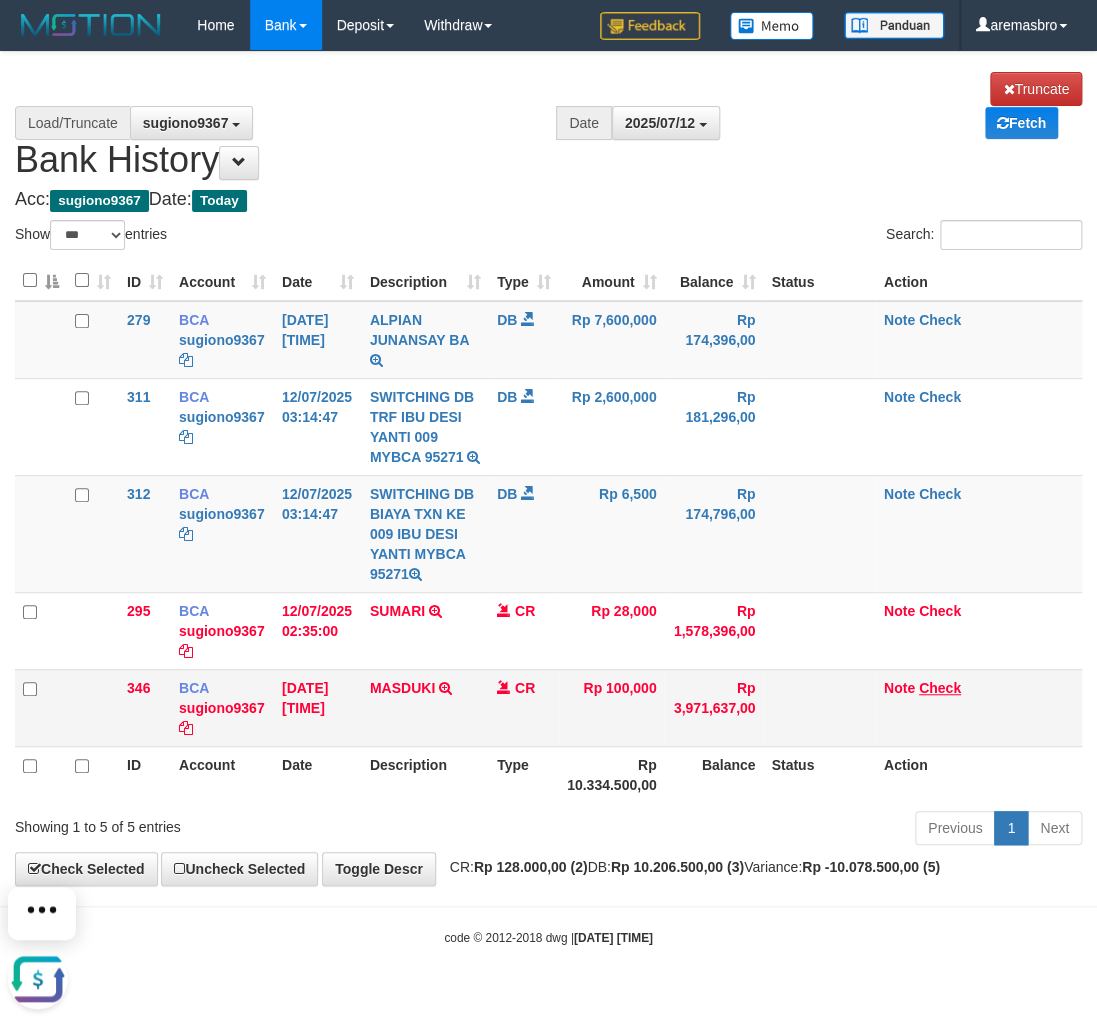 scroll, scrollTop: 0, scrollLeft: 0, axis: both 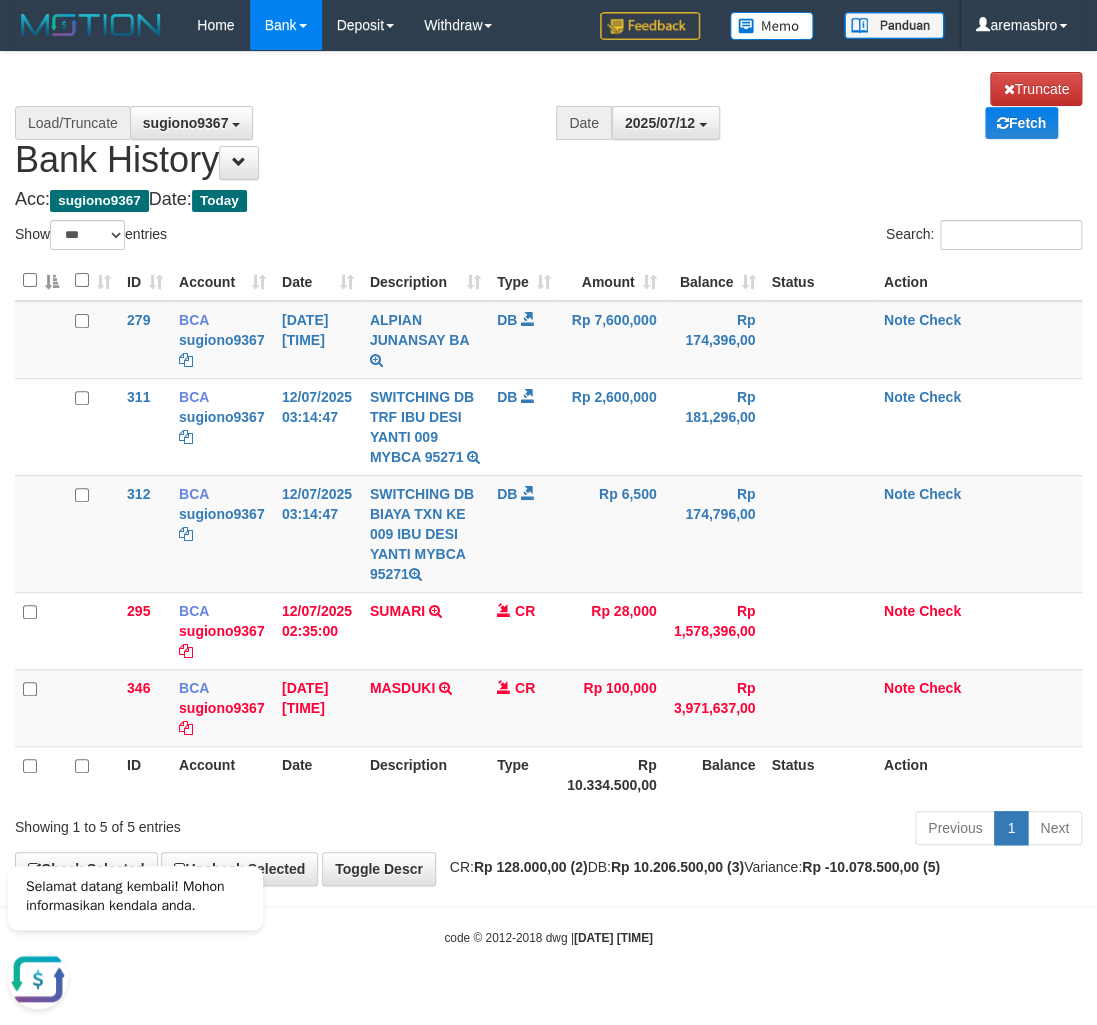 click on "Toggle navigation
Home
Bank
Account List
Load
By Website
Group
[ITOTO]													BELIJITU
By Load Group (DPS)
Group are-20
Group are-30
Mutasi Bank
Search
Sync
-" at bounding box center (548, 498) 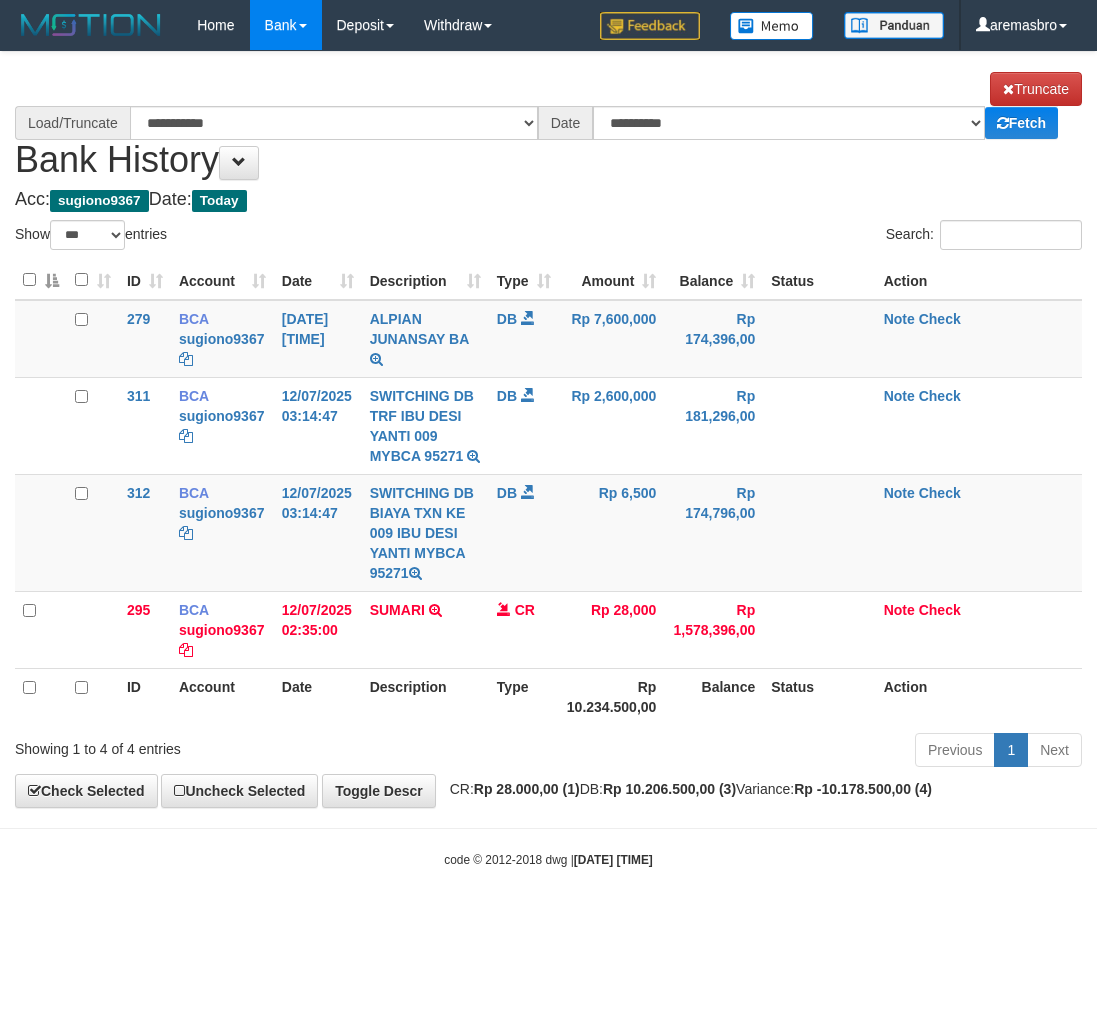 select on "***" 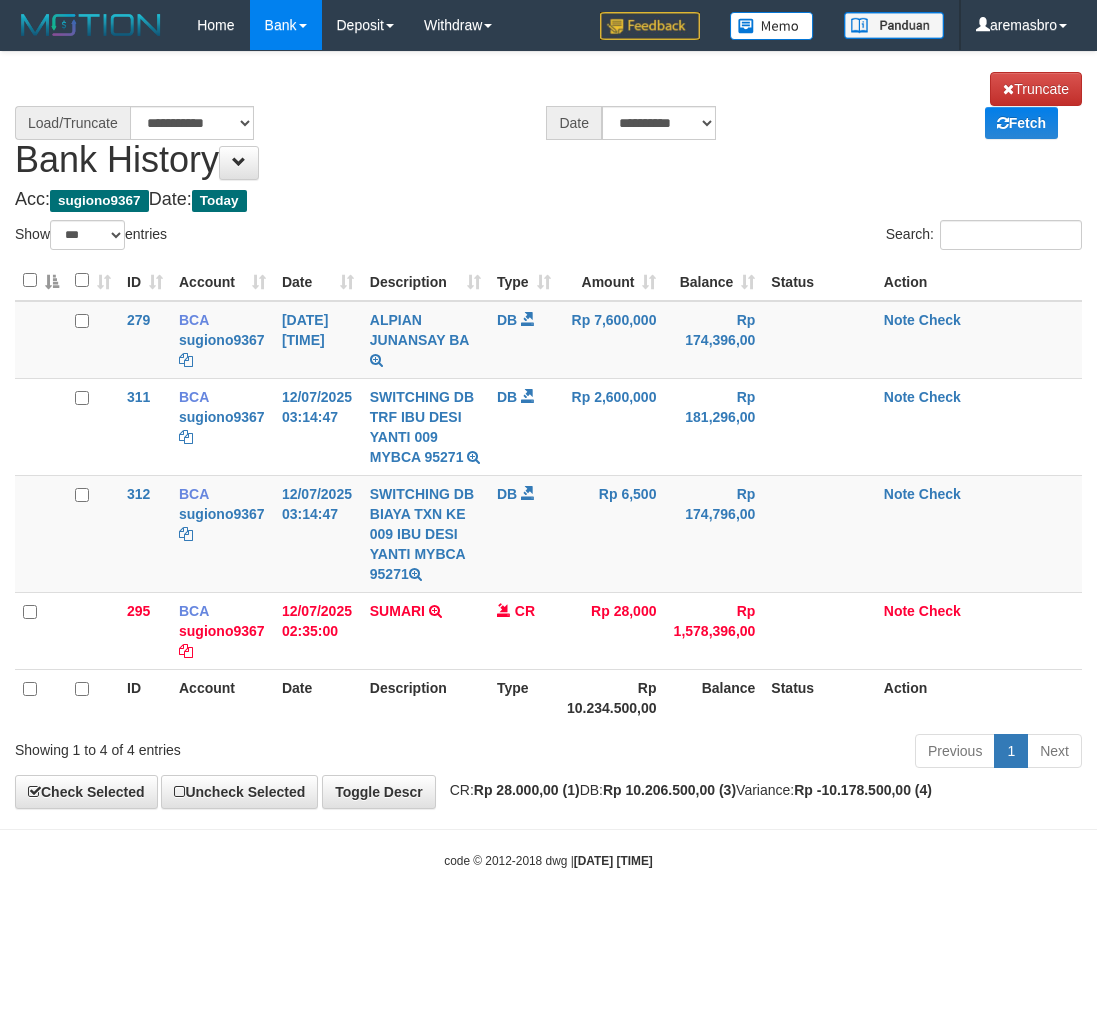 scroll, scrollTop: 0, scrollLeft: 0, axis: both 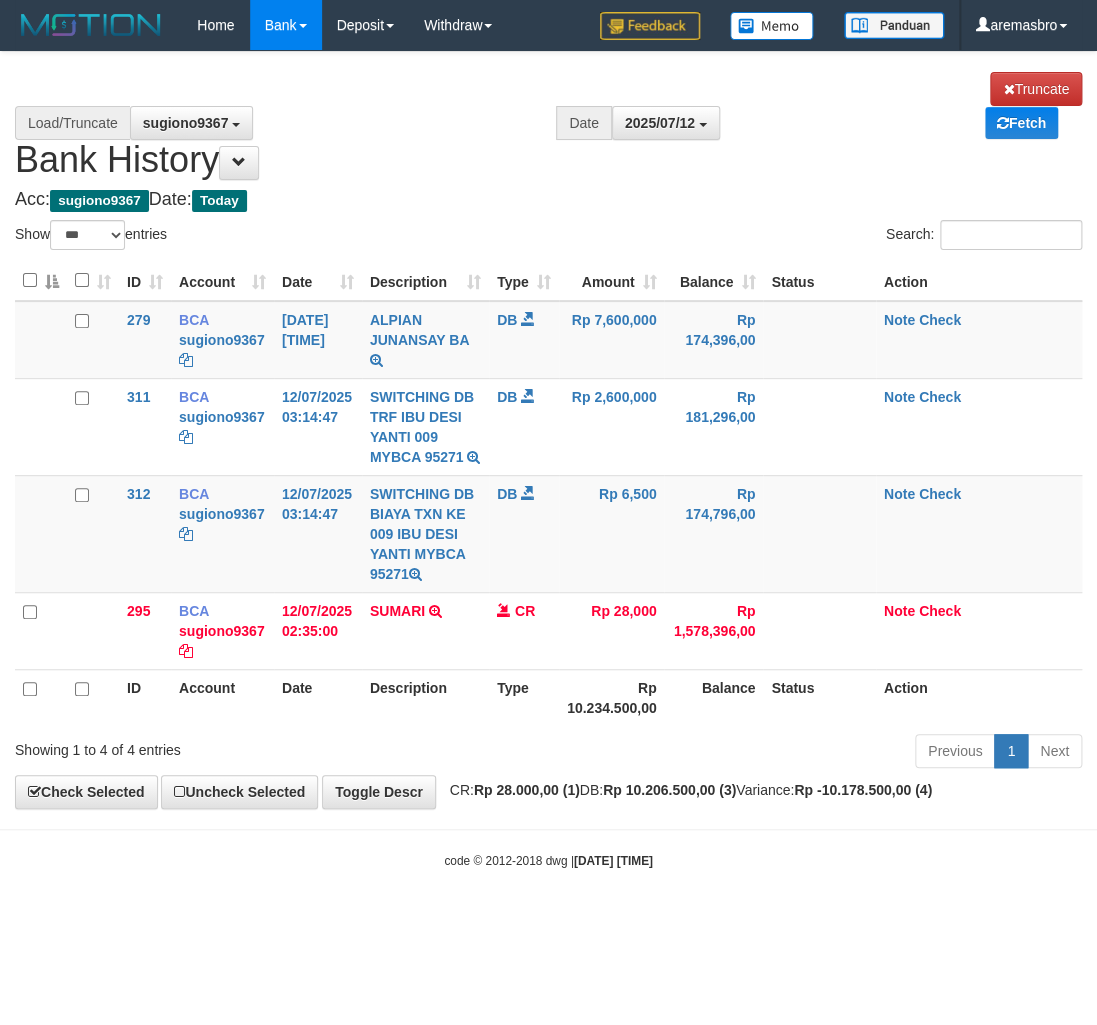 select on "****" 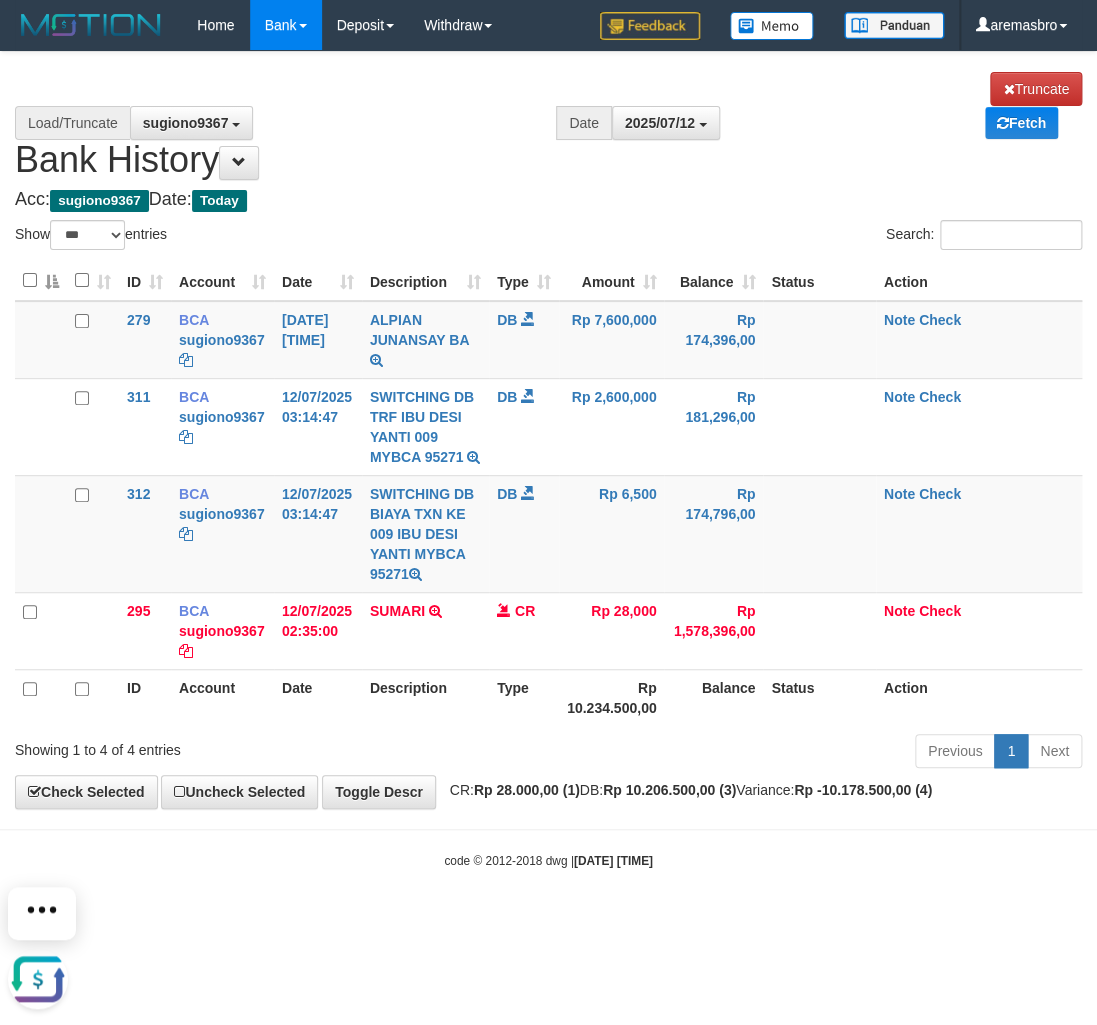 scroll, scrollTop: 0, scrollLeft: 0, axis: both 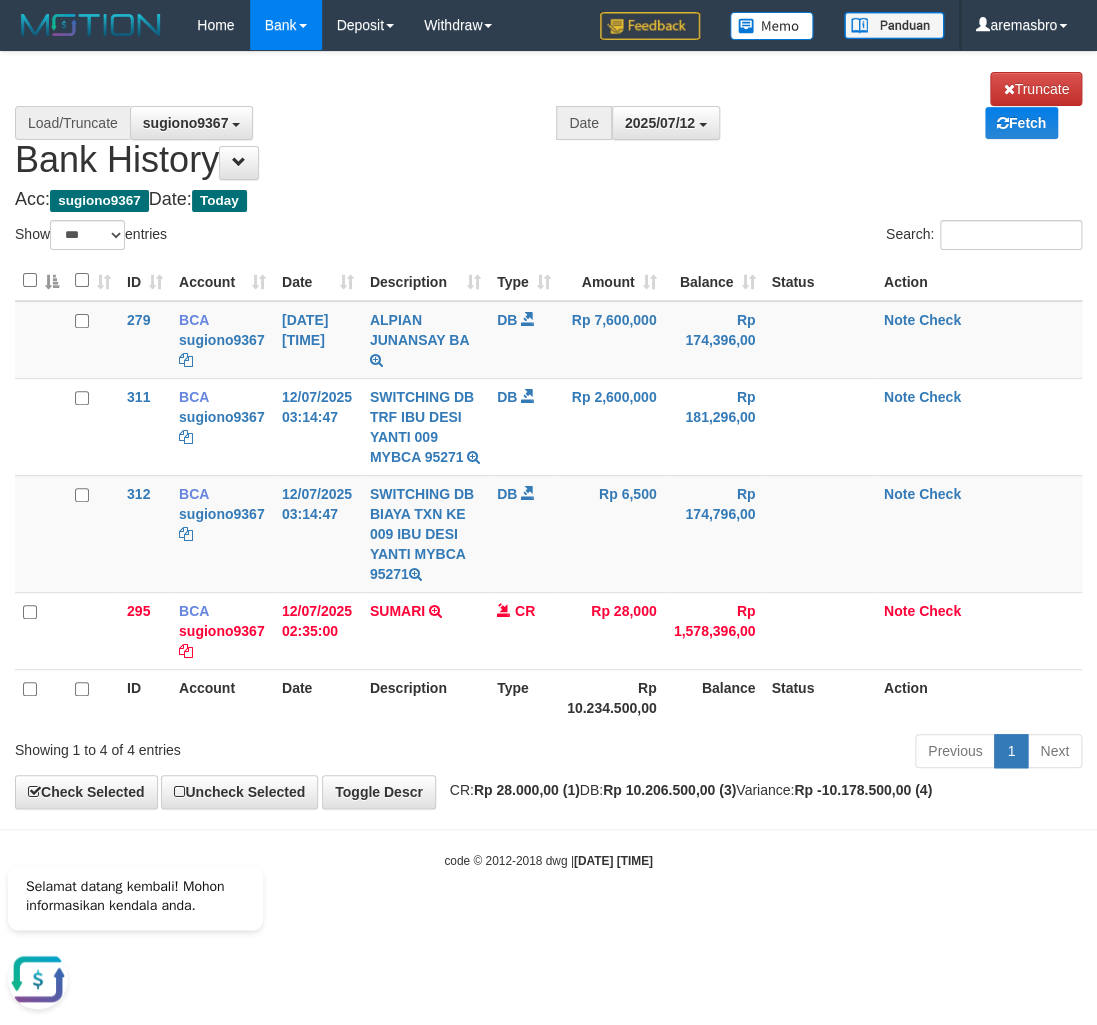 drag, startPoint x: 932, startPoint y: 926, endPoint x: 1012, endPoint y: 890, distance: 87.72685 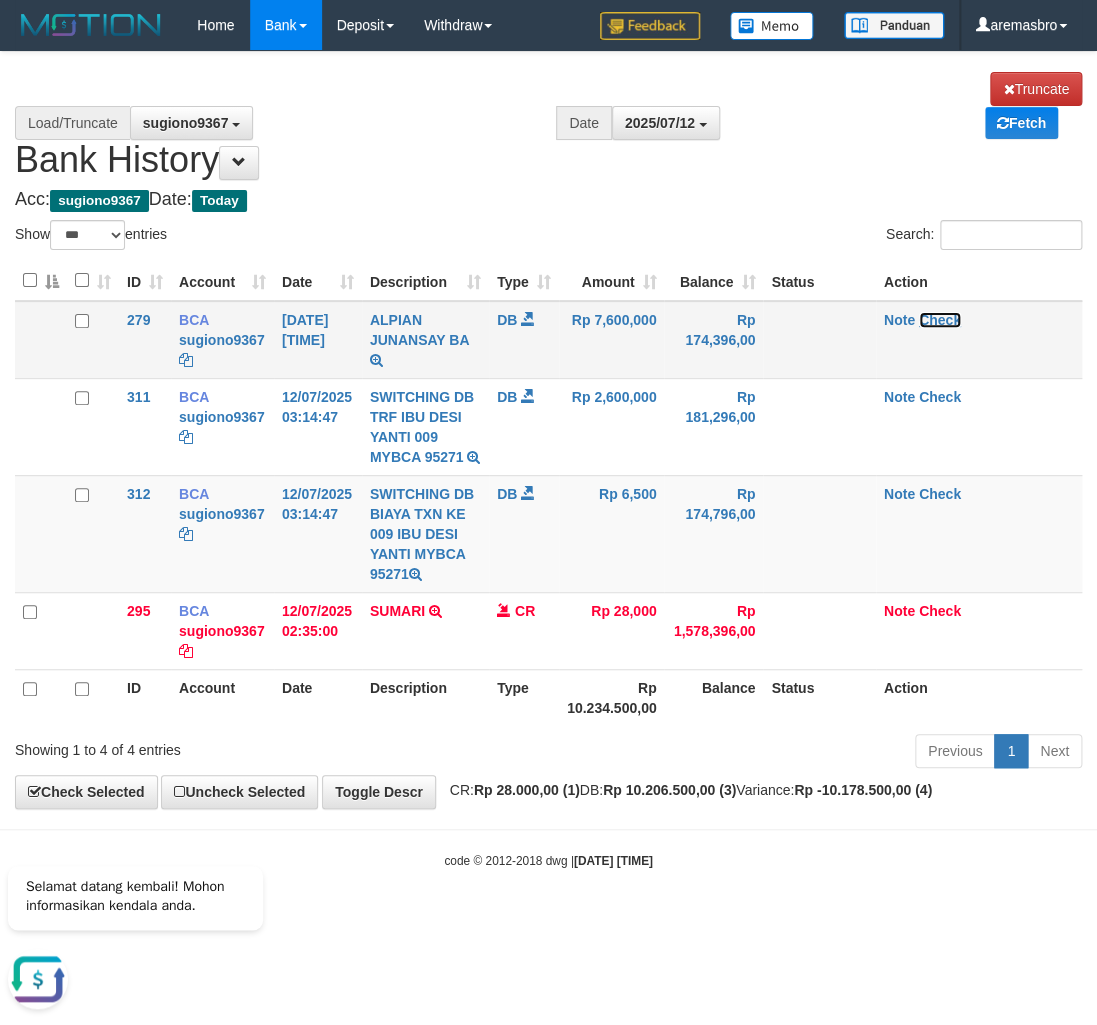 click on "Check" at bounding box center (940, 320) 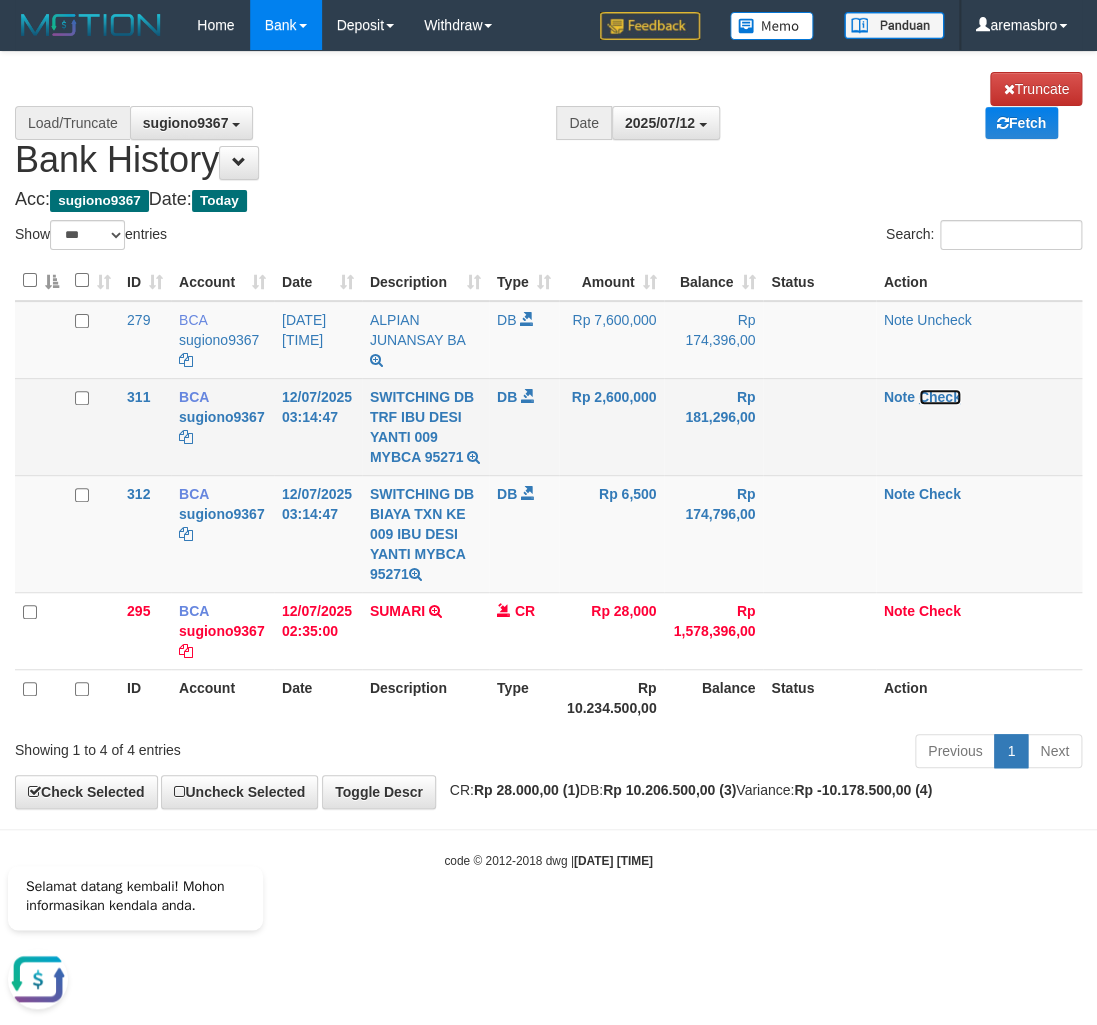 click on "Check" at bounding box center (940, 397) 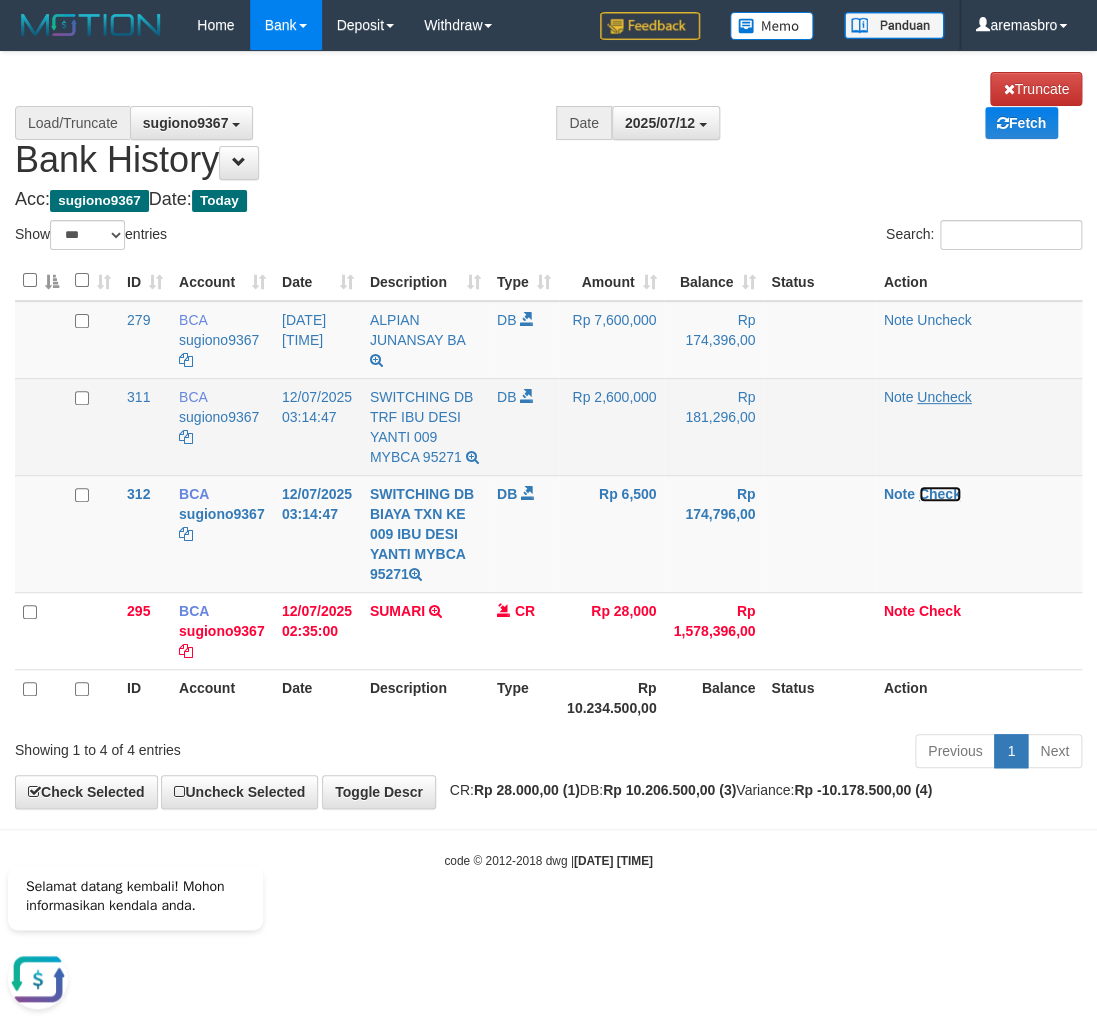 click on "Check" at bounding box center [940, 494] 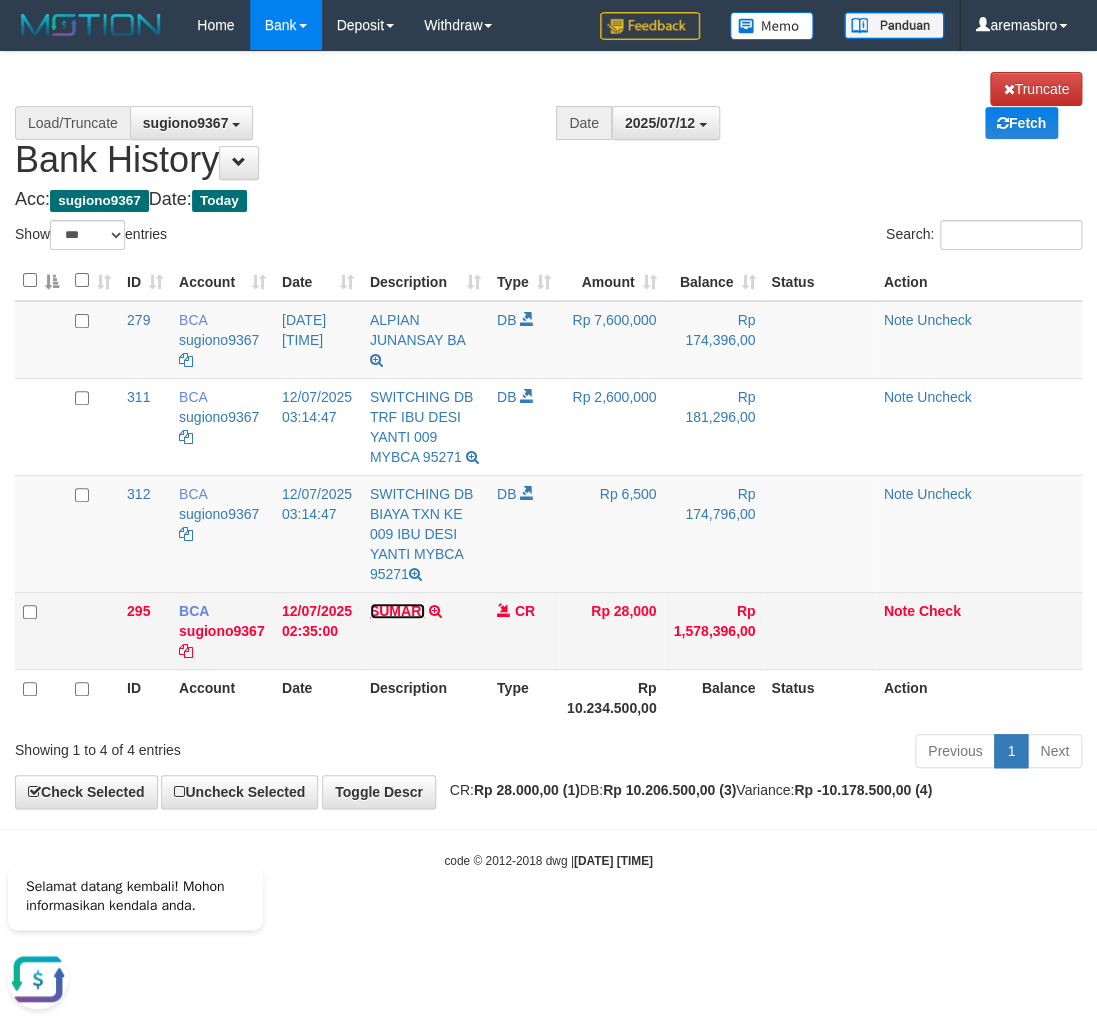 click on "SUMARI" at bounding box center [397, 611] 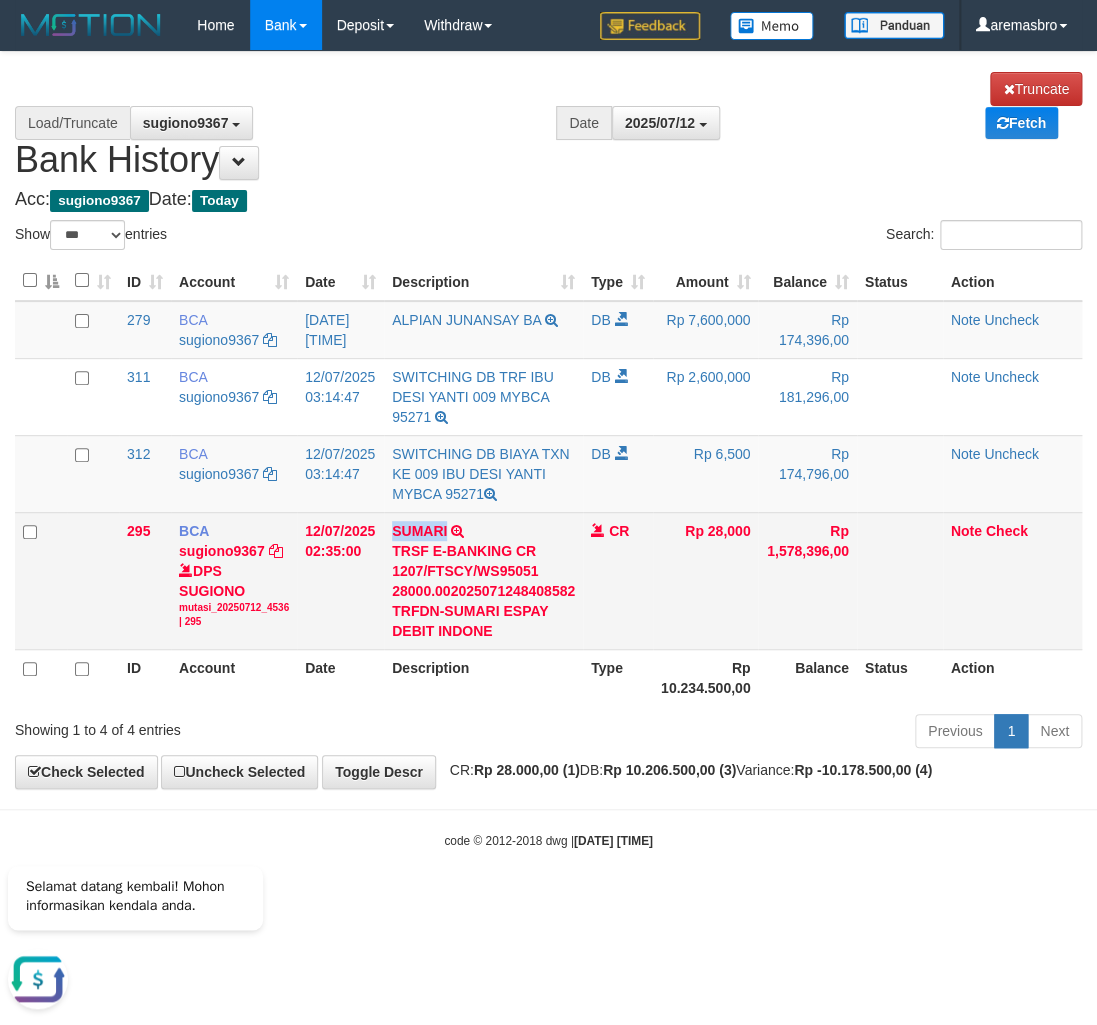 drag, startPoint x: 405, startPoint y: 470, endPoint x: 446, endPoint y: 470, distance: 41 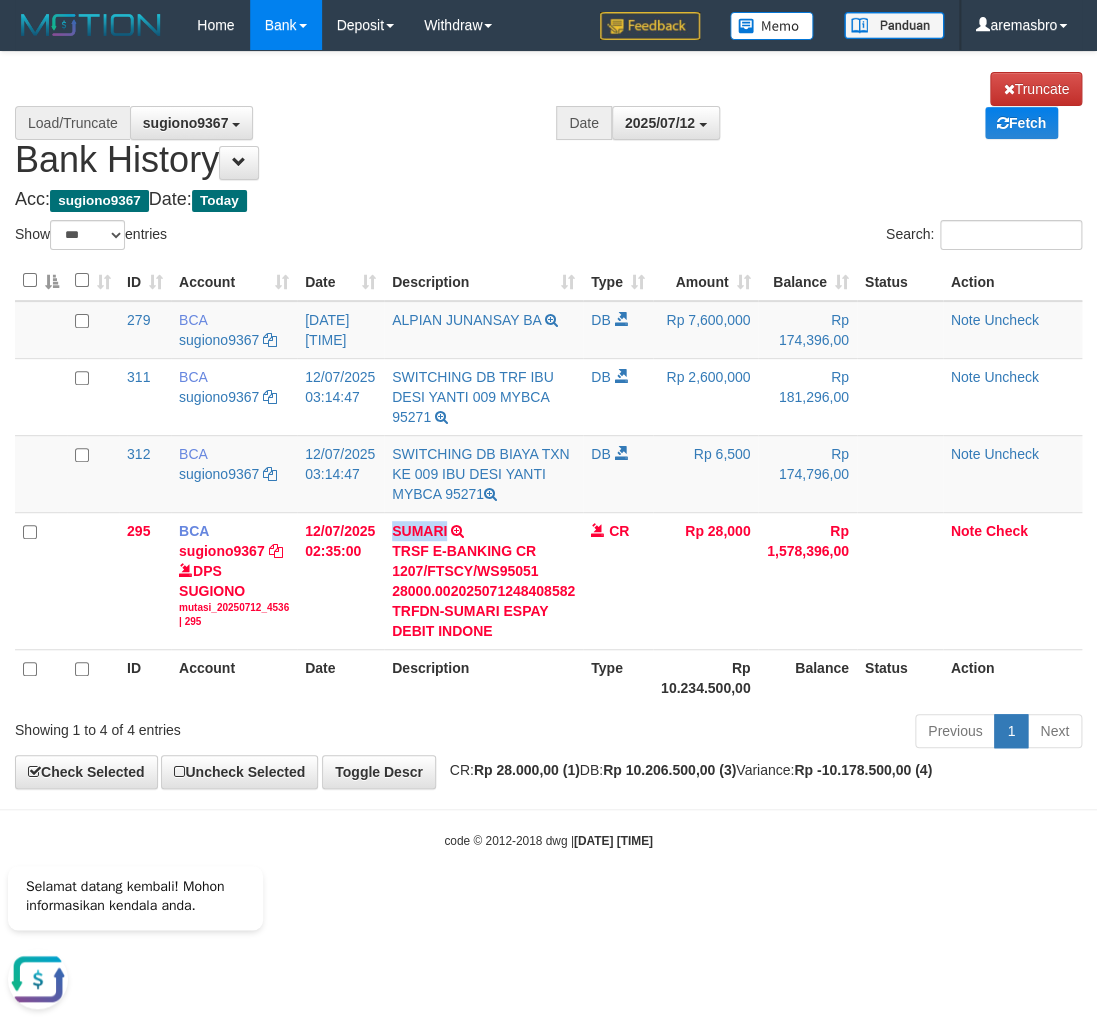 copy on "SUMARI" 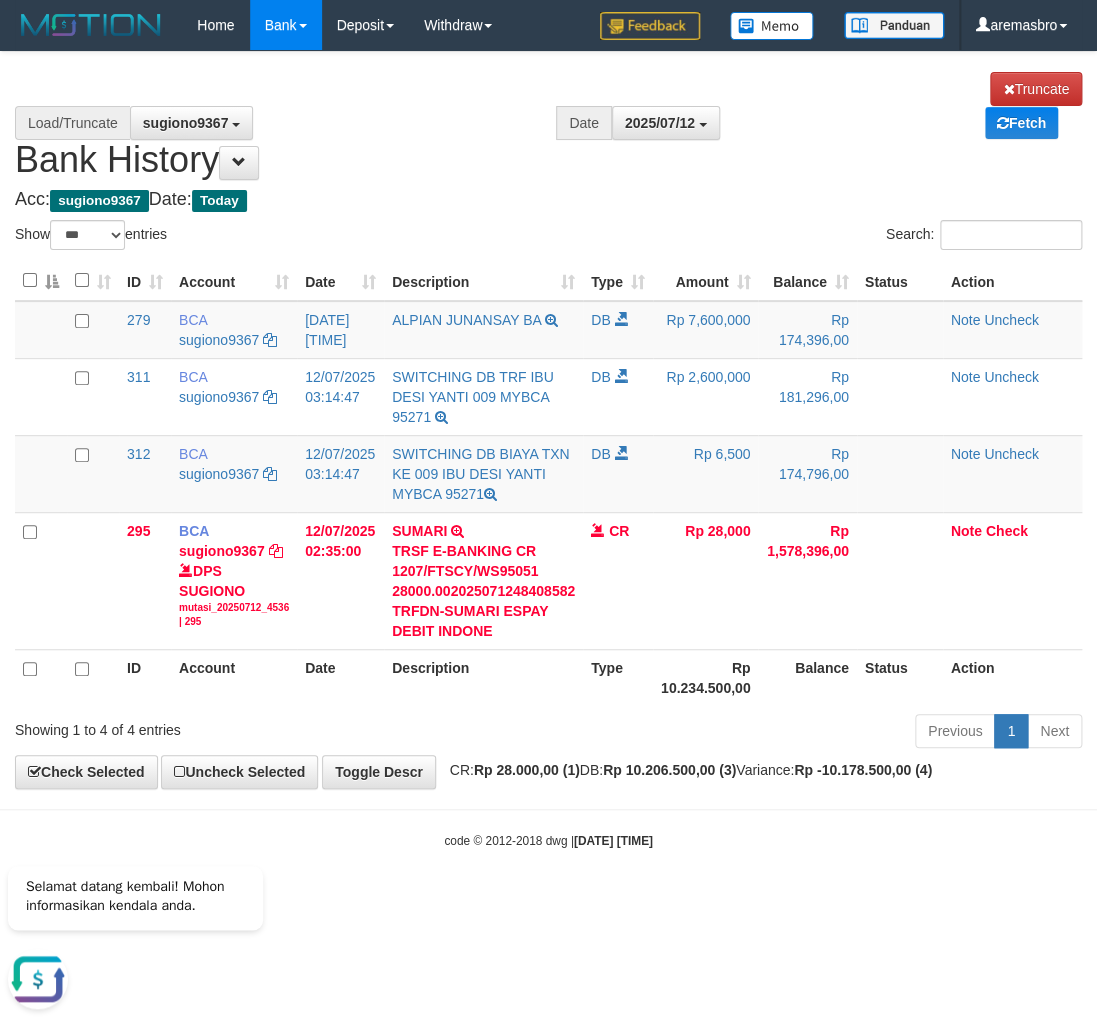 click on "Toggle navigation
Home
Bank
Account List
Load
By Website
Group
[ITOTO]													BELIJITU
By Load Group (DPS)
Group are-20
Group are-30
Mutasi Bank
Search
Sync
-" at bounding box center [548, 450] 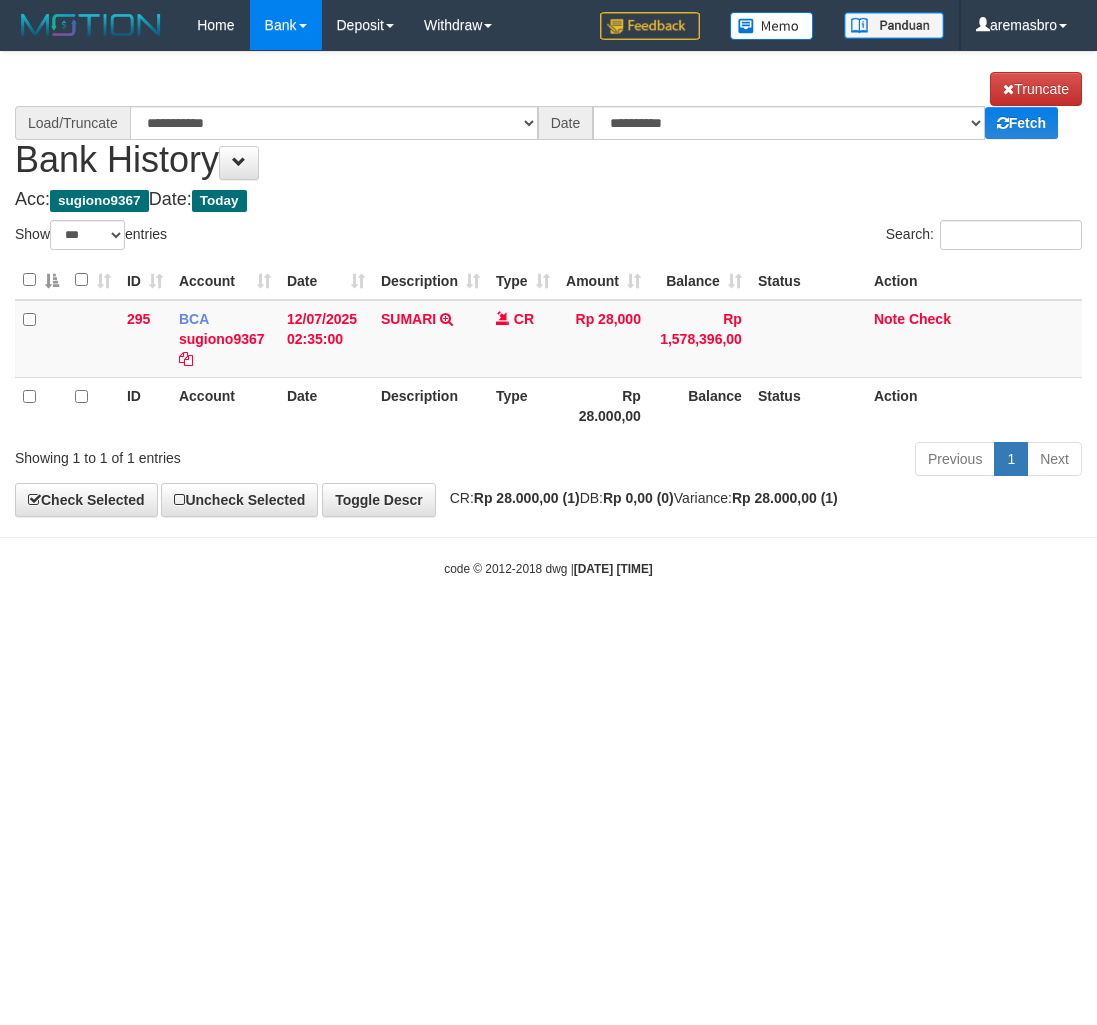 select on "***" 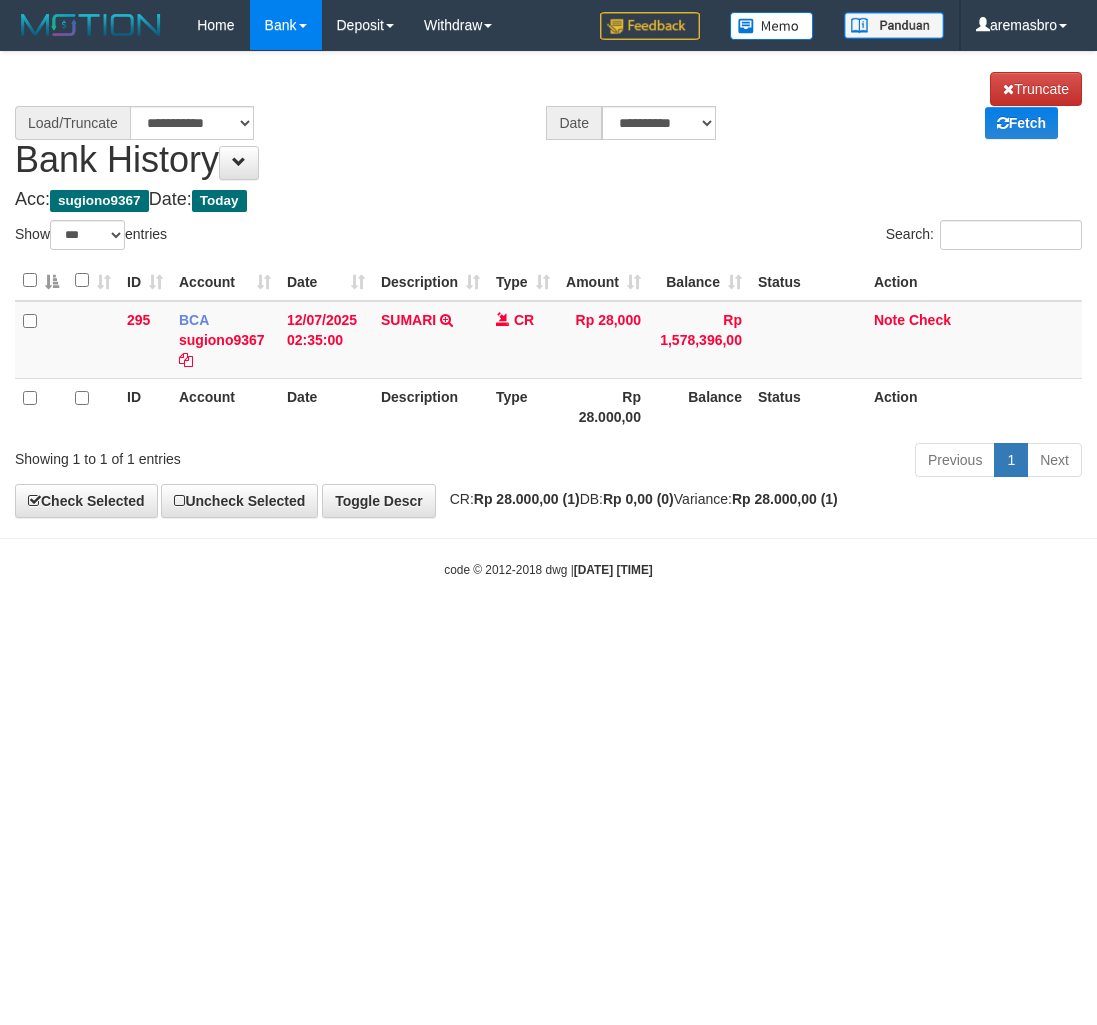 scroll, scrollTop: 0, scrollLeft: 0, axis: both 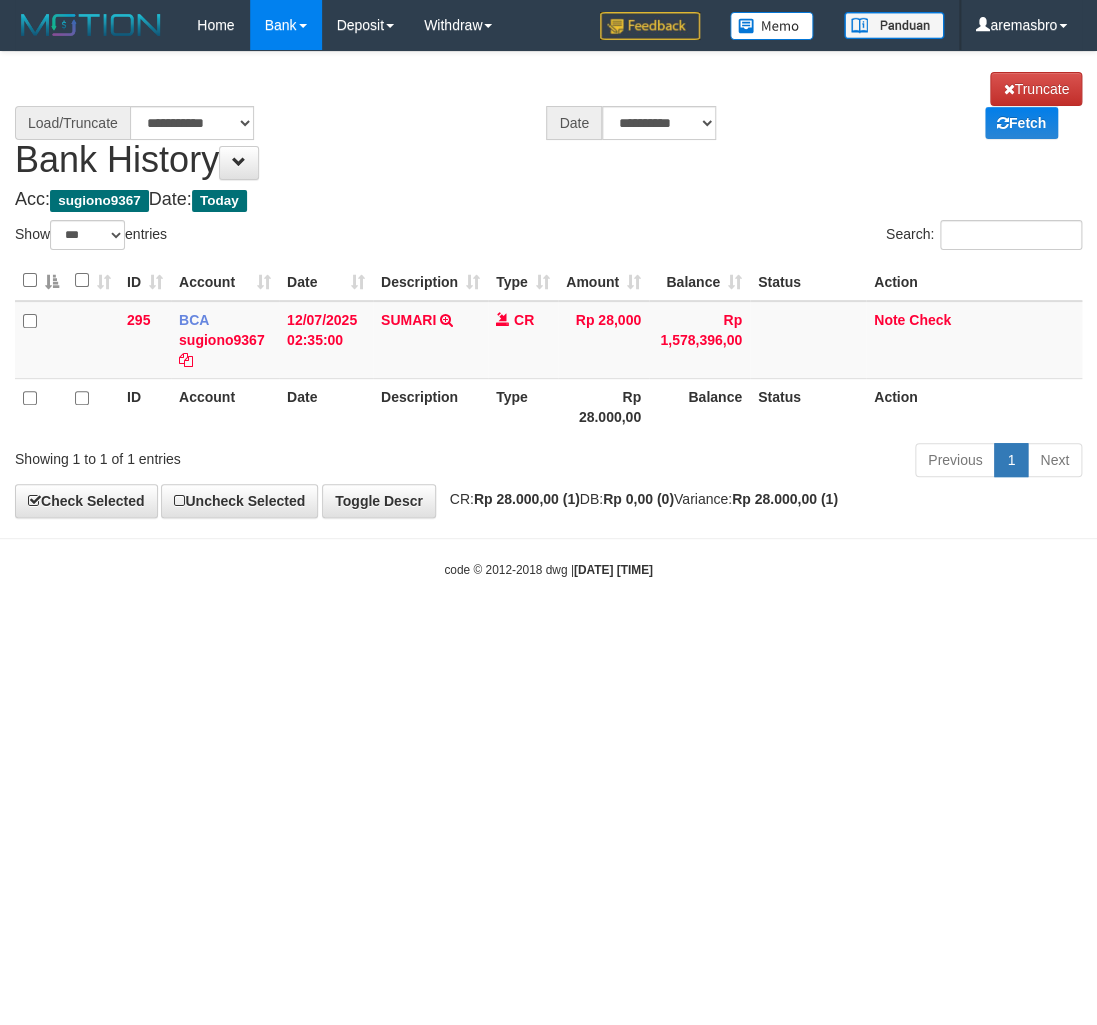 select on "****" 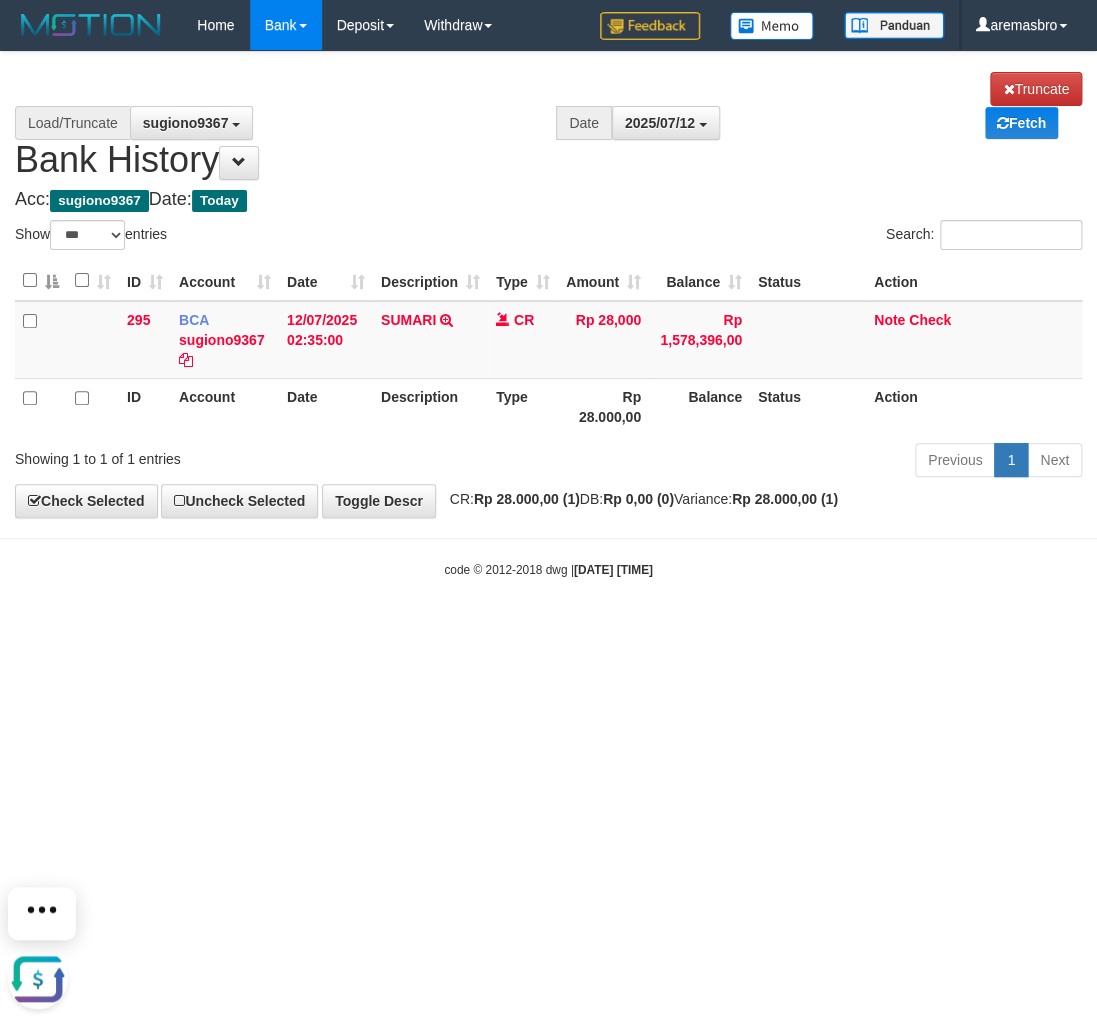 scroll, scrollTop: 0, scrollLeft: 0, axis: both 